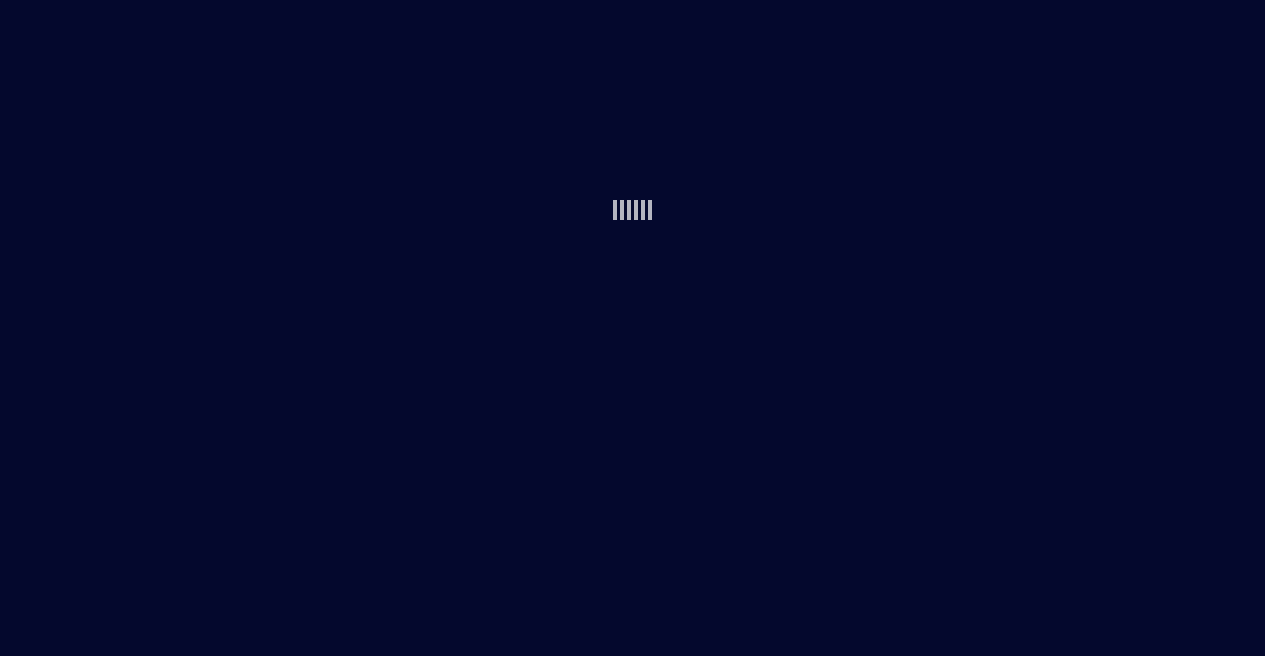 scroll, scrollTop: 0, scrollLeft: 0, axis: both 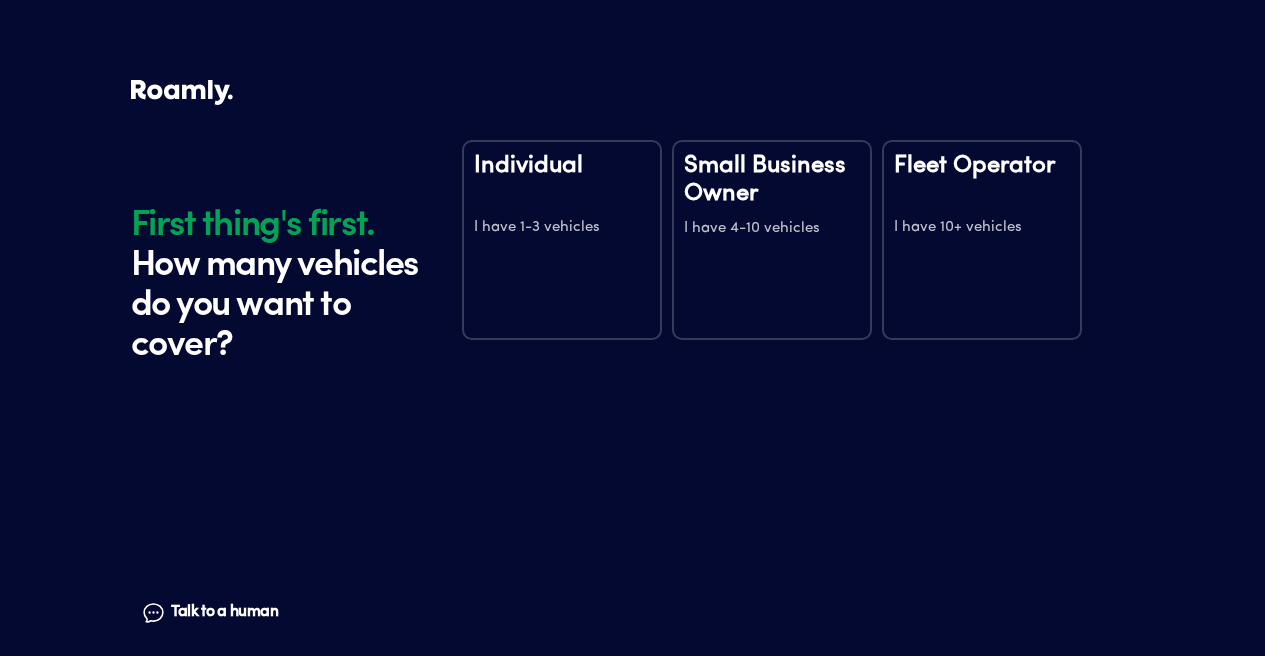 click on "Individual" at bounding box center (562, 179) 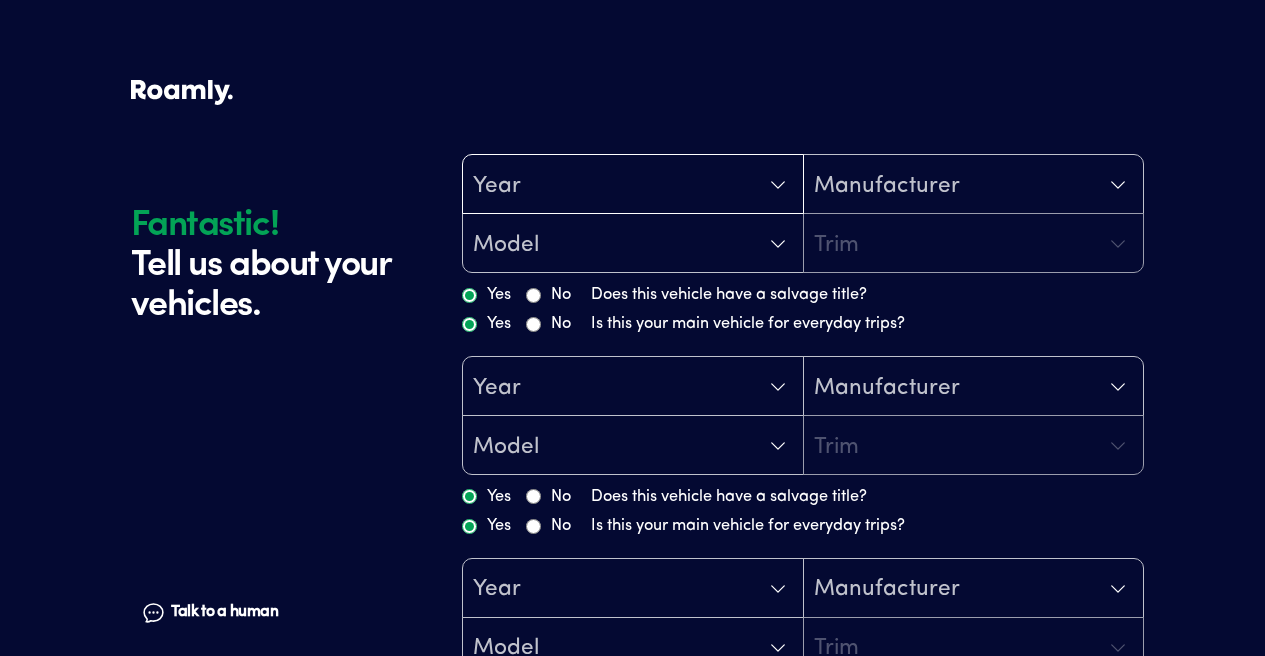 click on "Year" at bounding box center [633, 185] 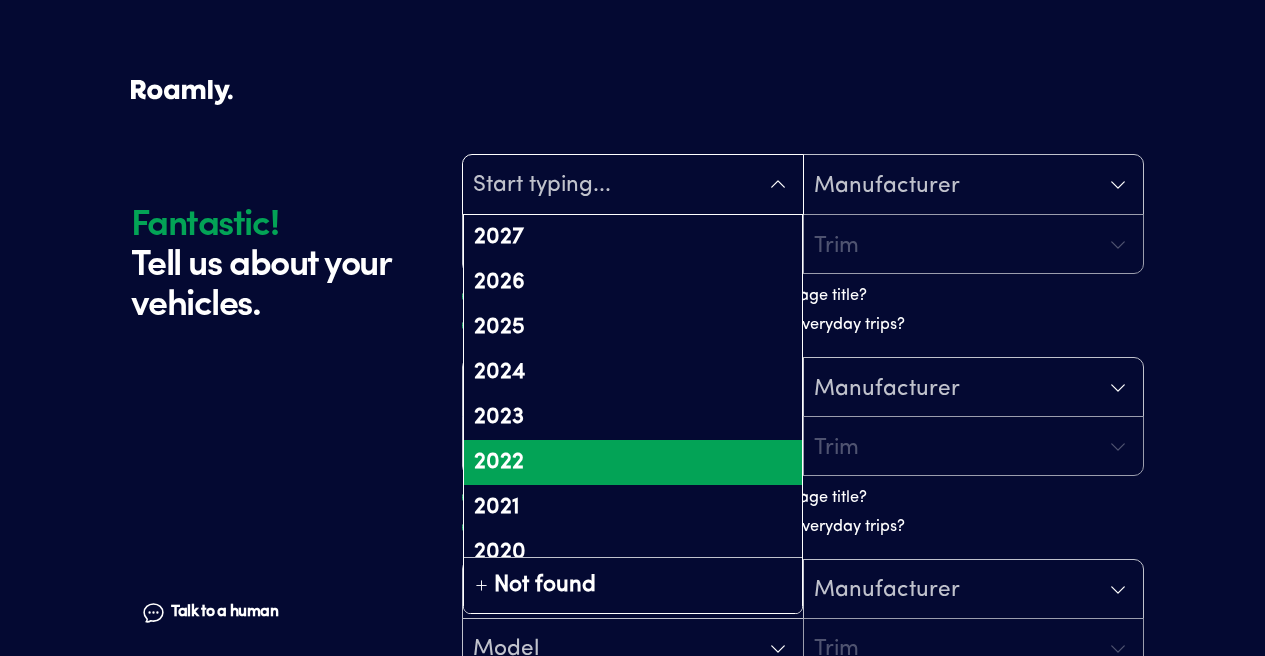 click on "2022" at bounding box center (633, 462) 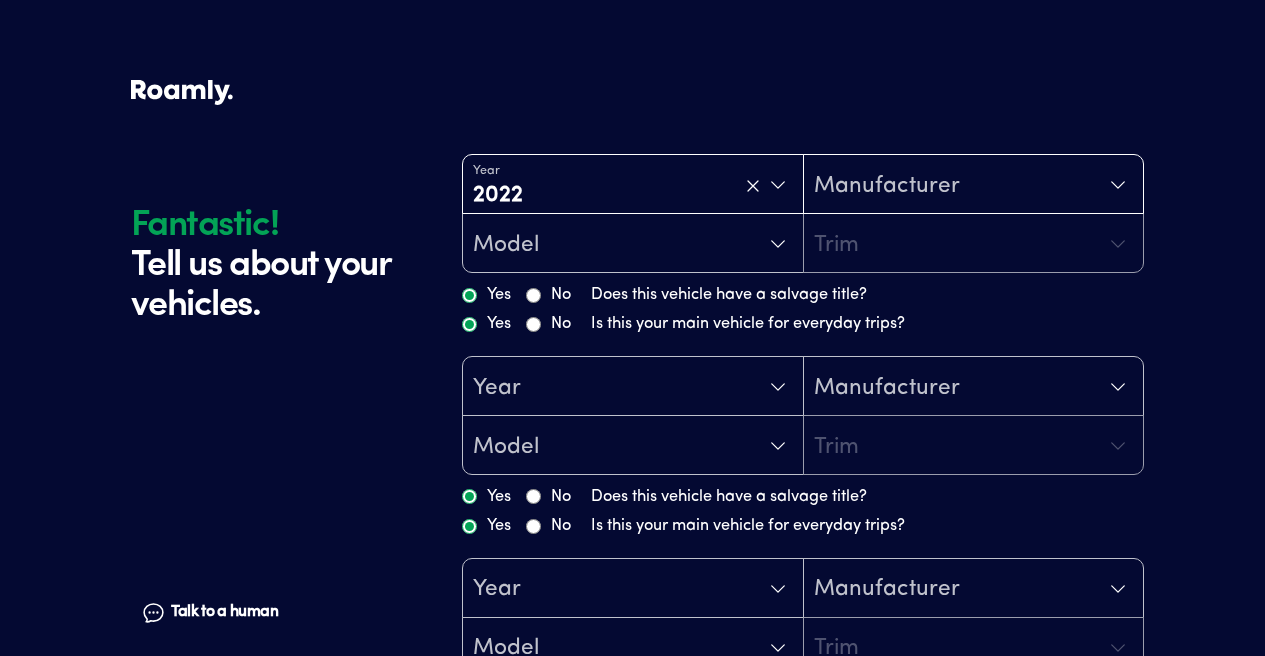 click on "Manufacturer" at bounding box center [887, 186] 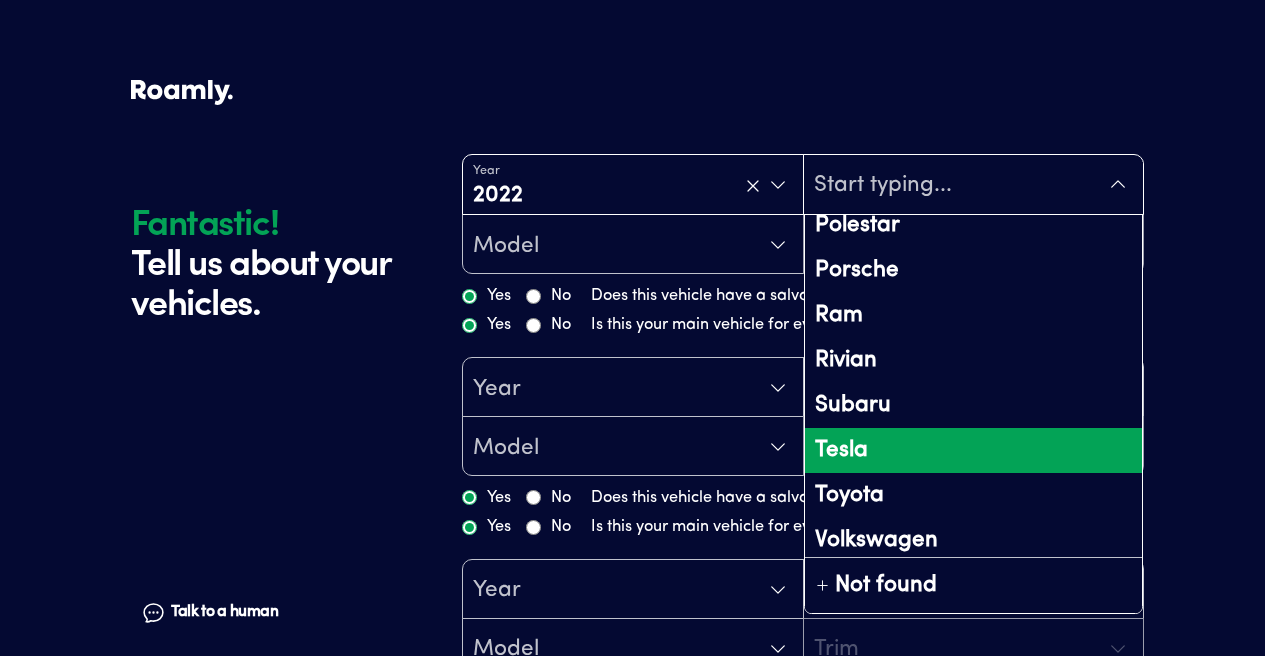scroll, scrollTop: 1323, scrollLeft: 0, axis: vertical 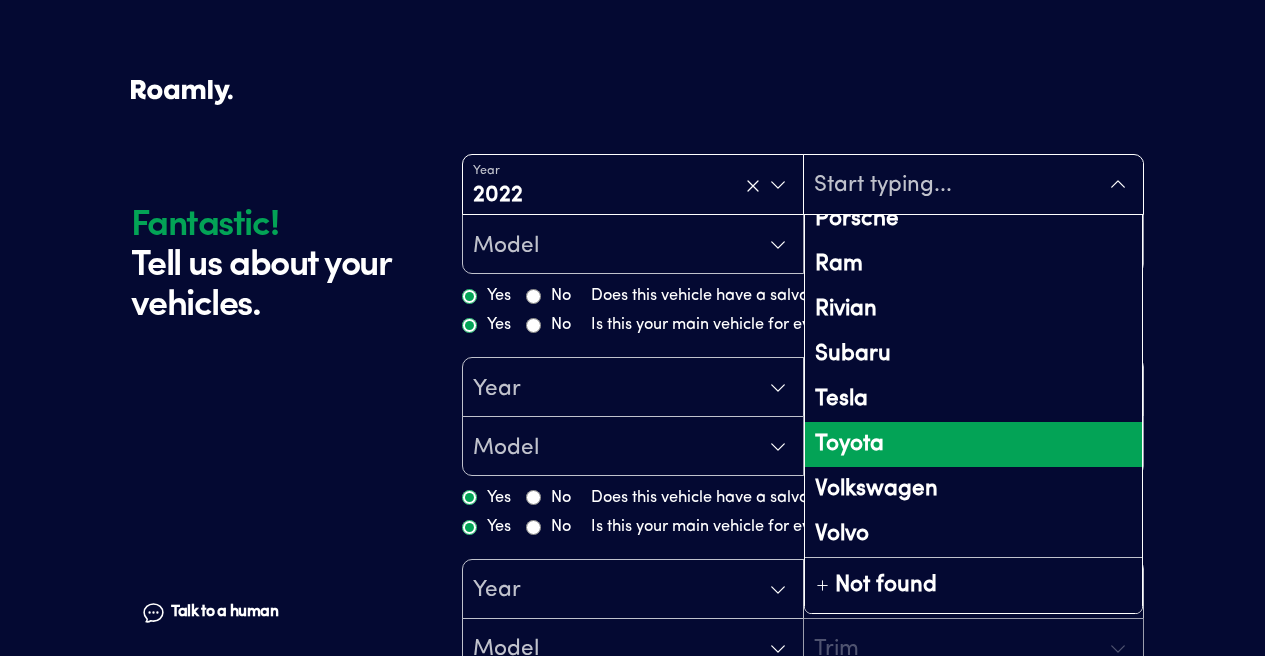 click on "Toyota" at bounding box center [974, 444] 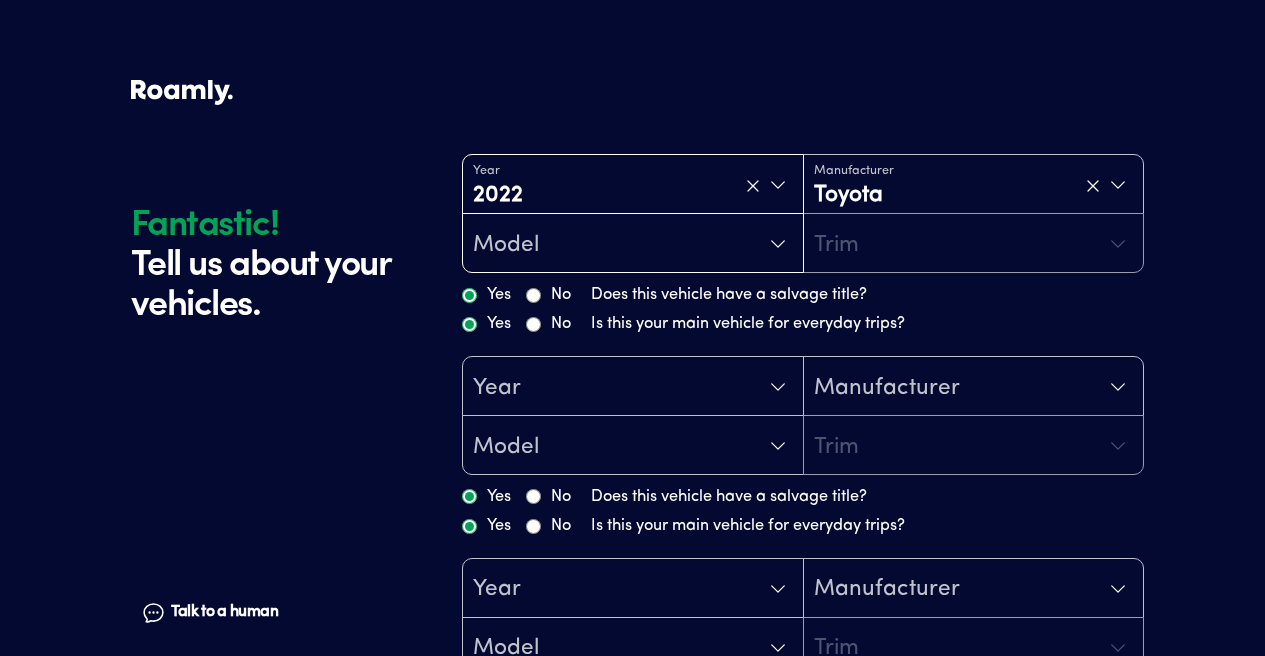 click on "Model" at bounding box center (633, 244) 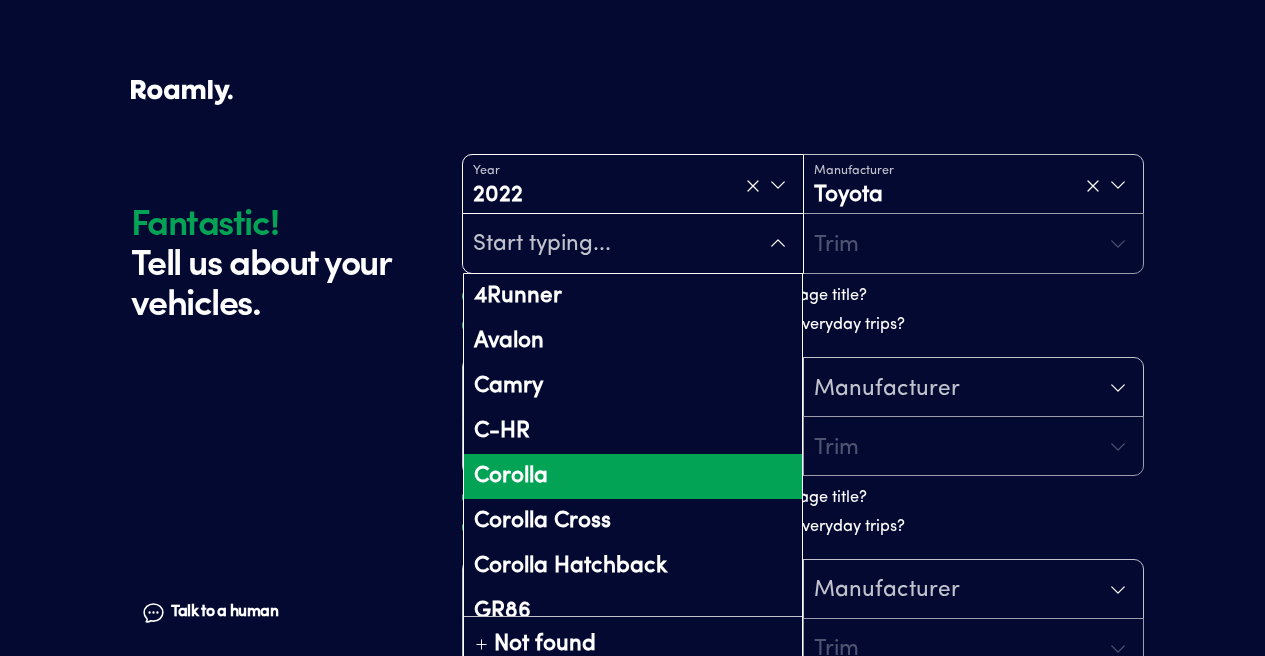 click on "Corolla" at bounding box center [633, 476] 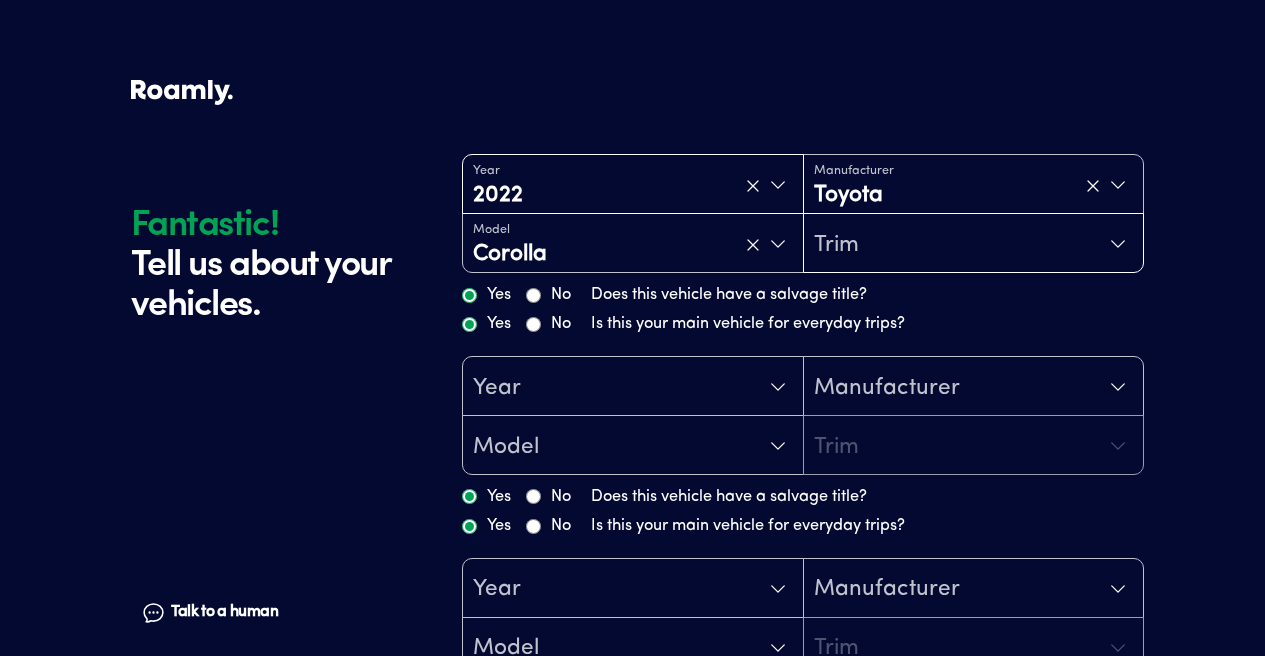 click on "Trim" at bounding box center [974, 244] 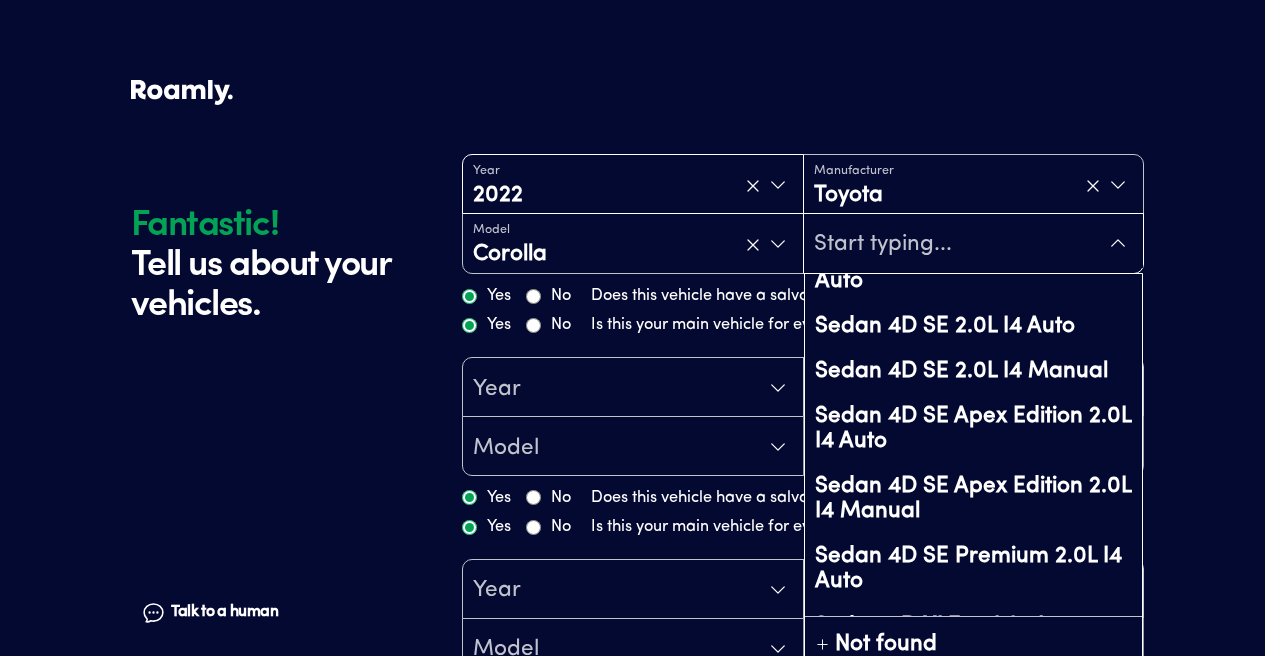 scroll, scrollTop: 342, scrollLeft: 0, axis: vertical 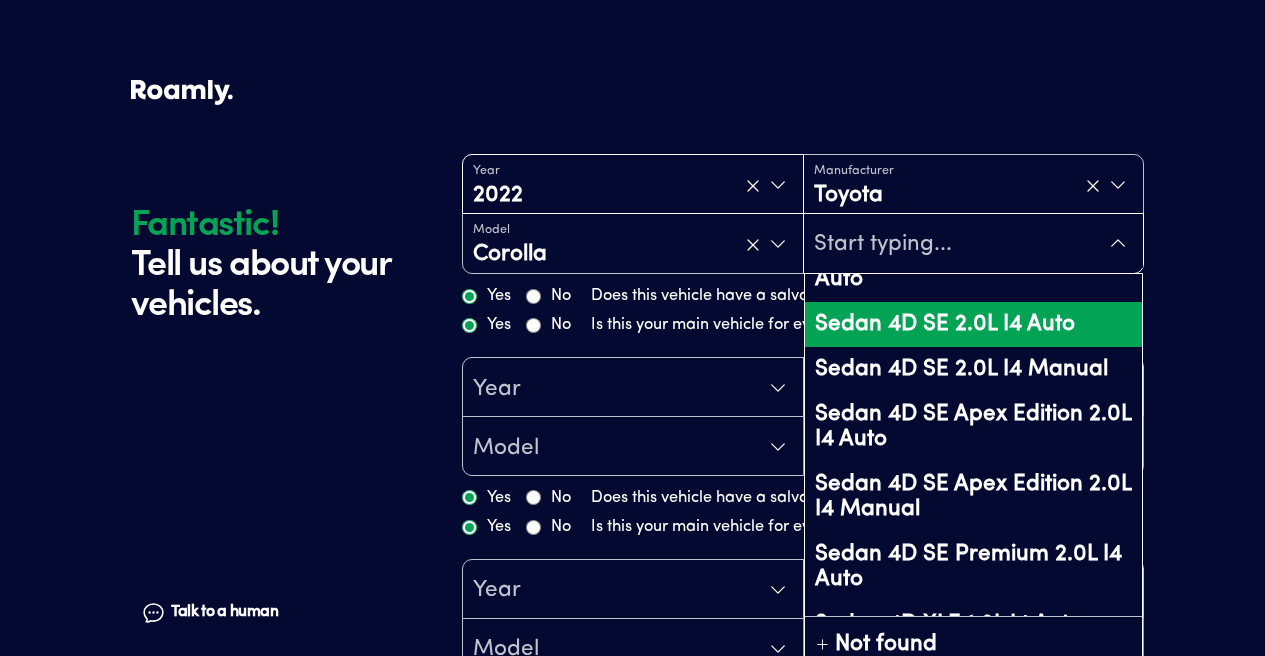 click on "Sedan 4D SE 2.0L I4 Auto" at bounding box center [974, 324] 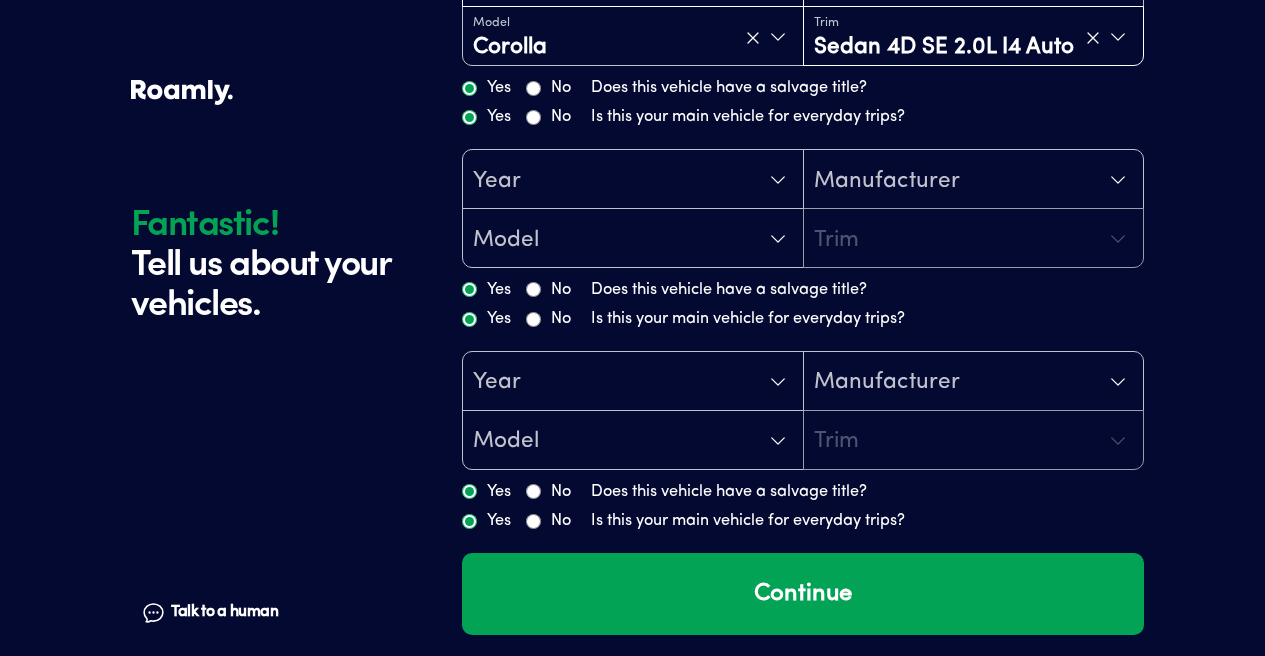 scroll, scrollTop: 216, scrollLeft: 0, axis: vertical 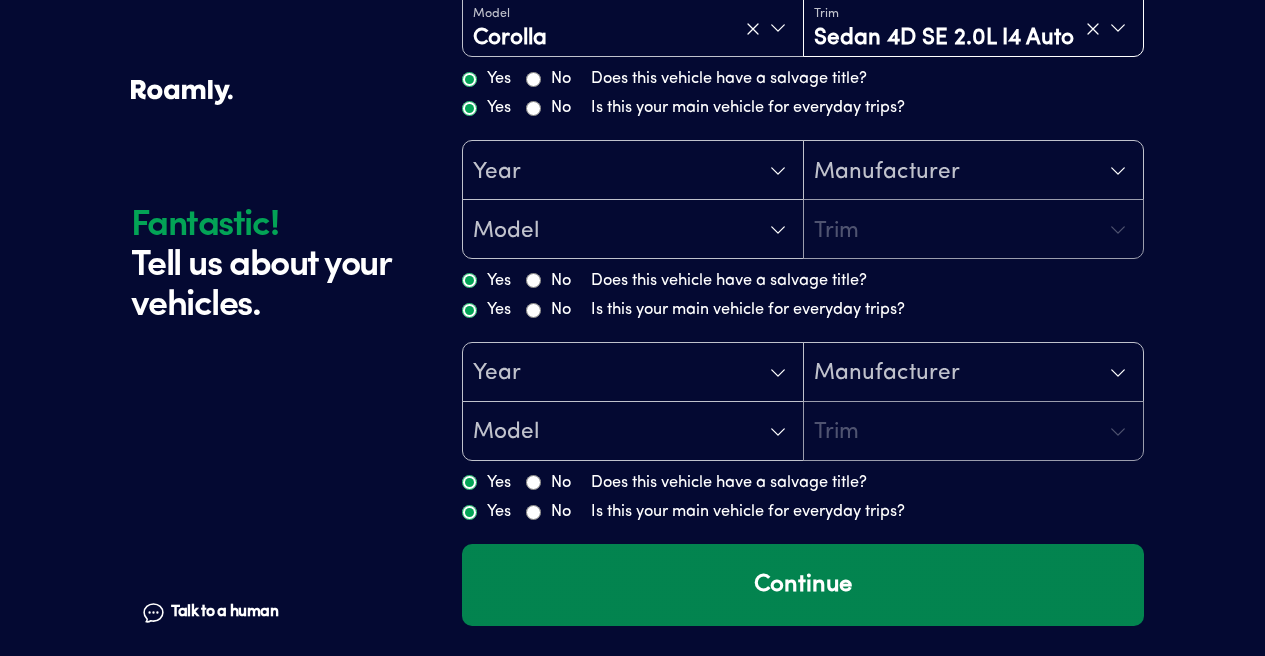 click on "Continue" at bounding box center [803, 585] 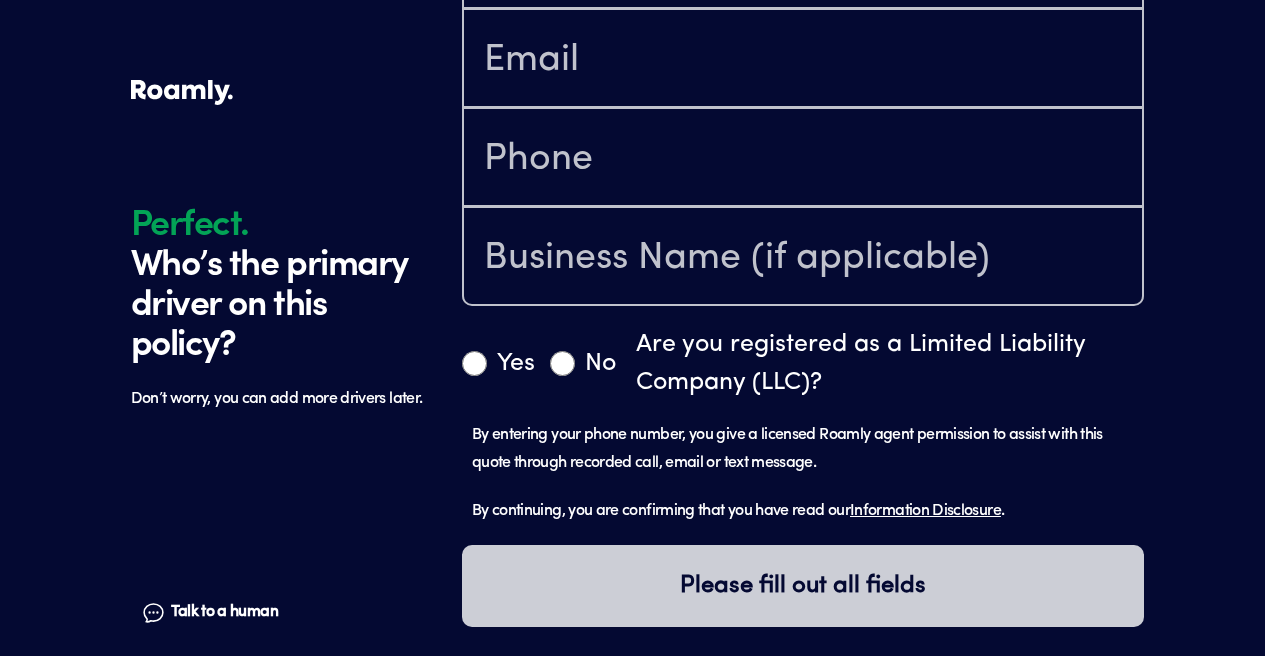 scroll, scrollTop: 1110, scrollLeft: 0, axis: vertical 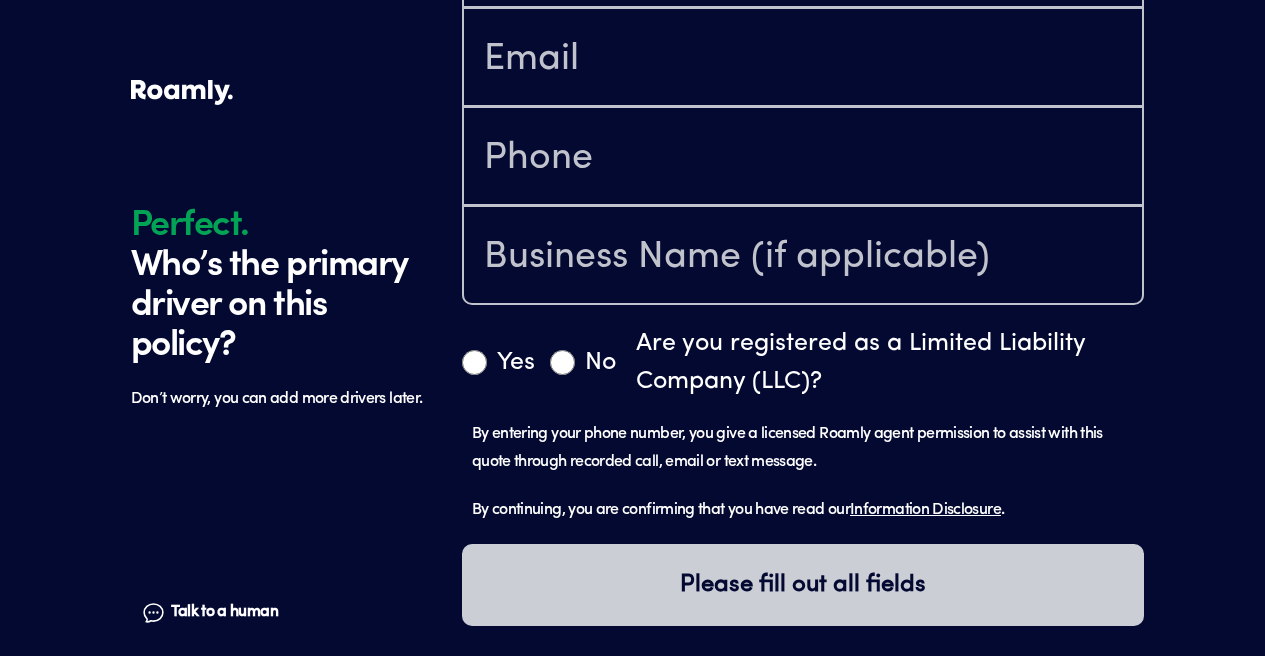 click on "Yes" at bounding box center [474, 362] 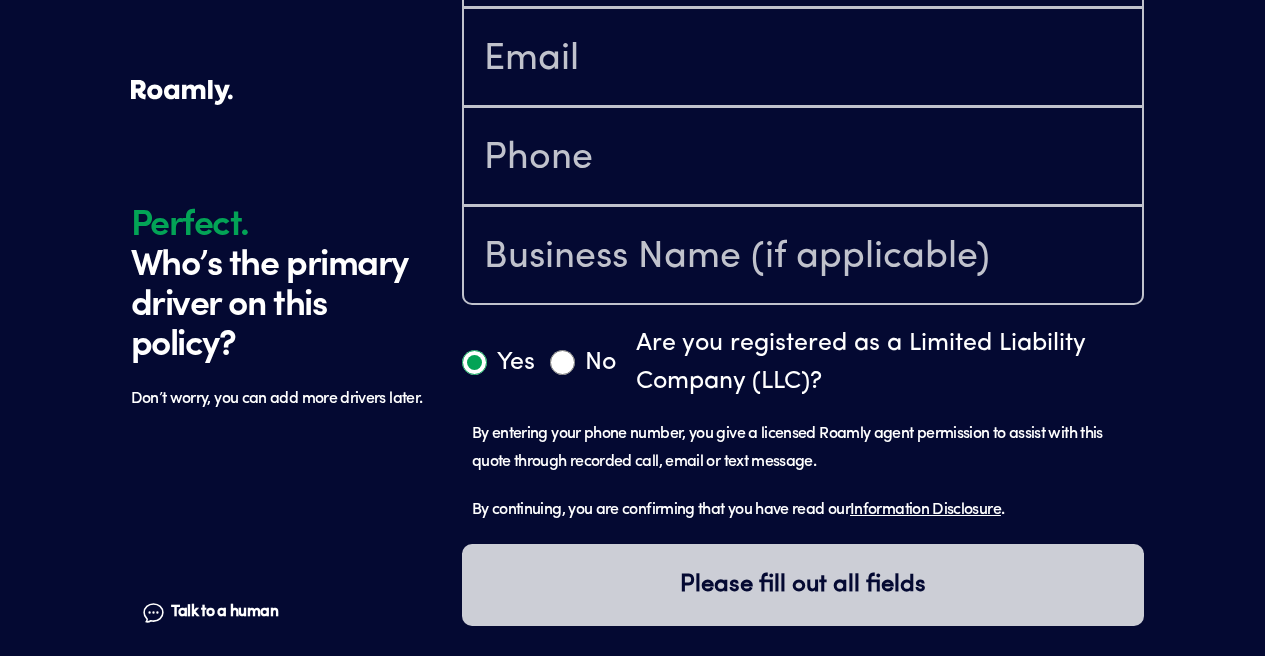 radio on "true" 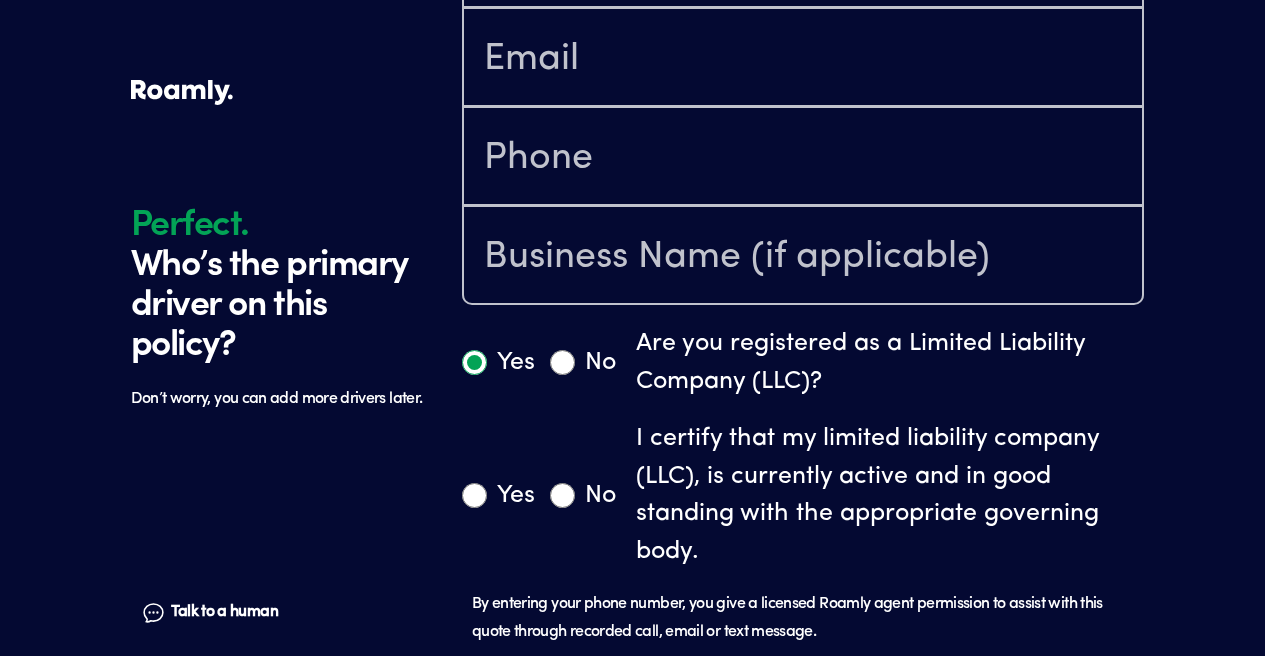 click on "Yes" at bounding box center [474, 495] 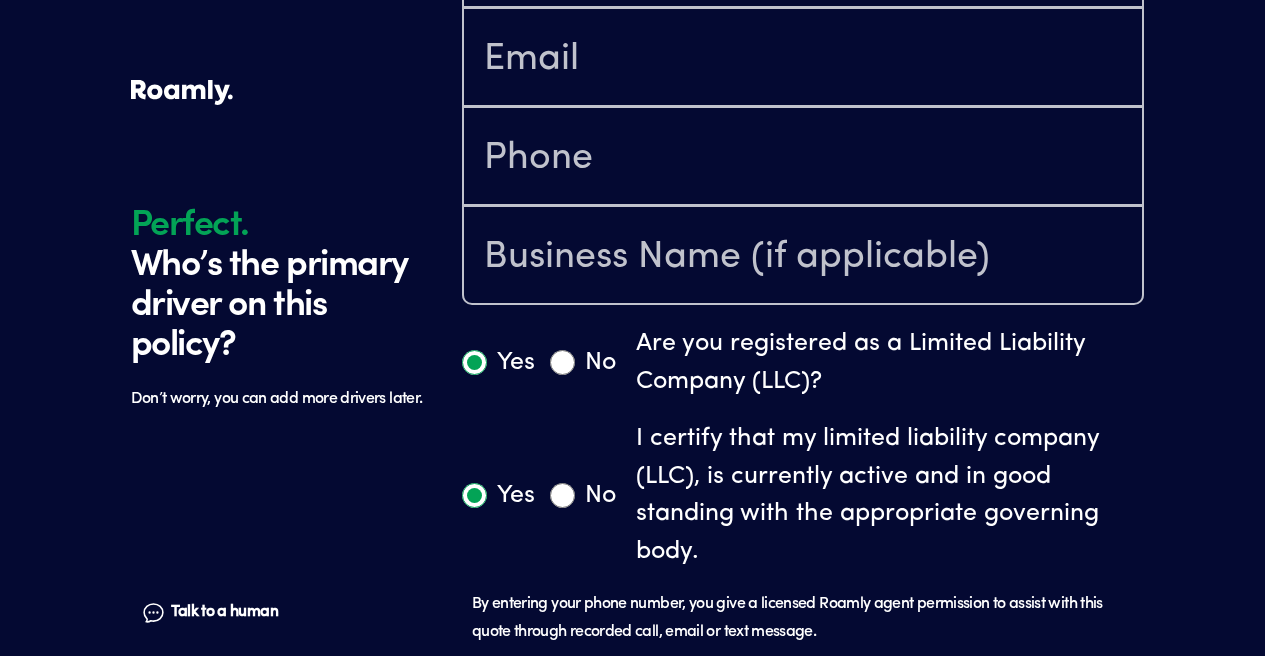 radio on "true" 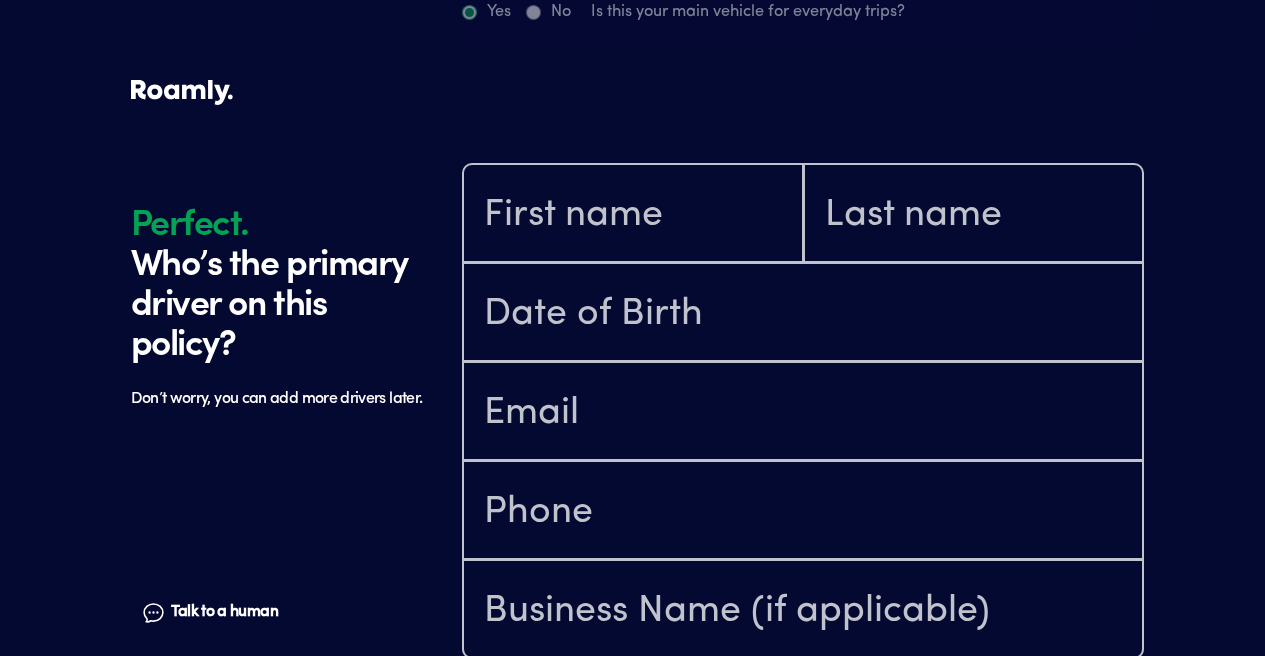 scroll, scrollTop: 758, scrollLeft: 0, axis: vertical 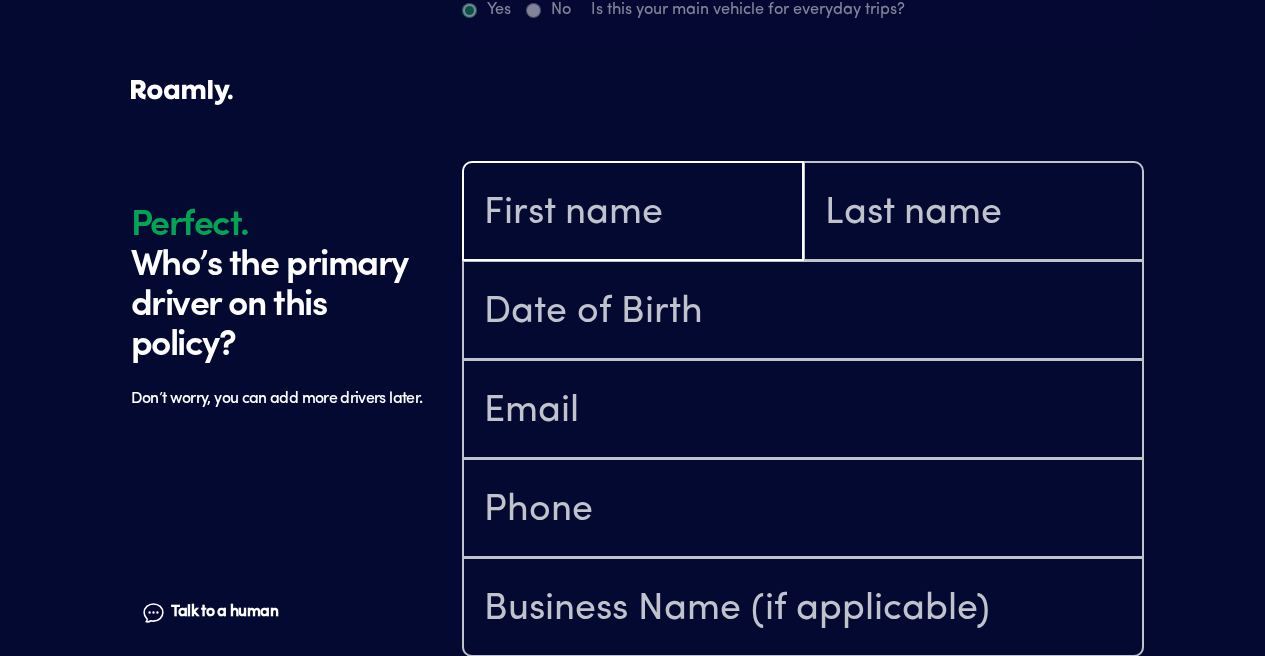 click at bounding box center [633, 213] 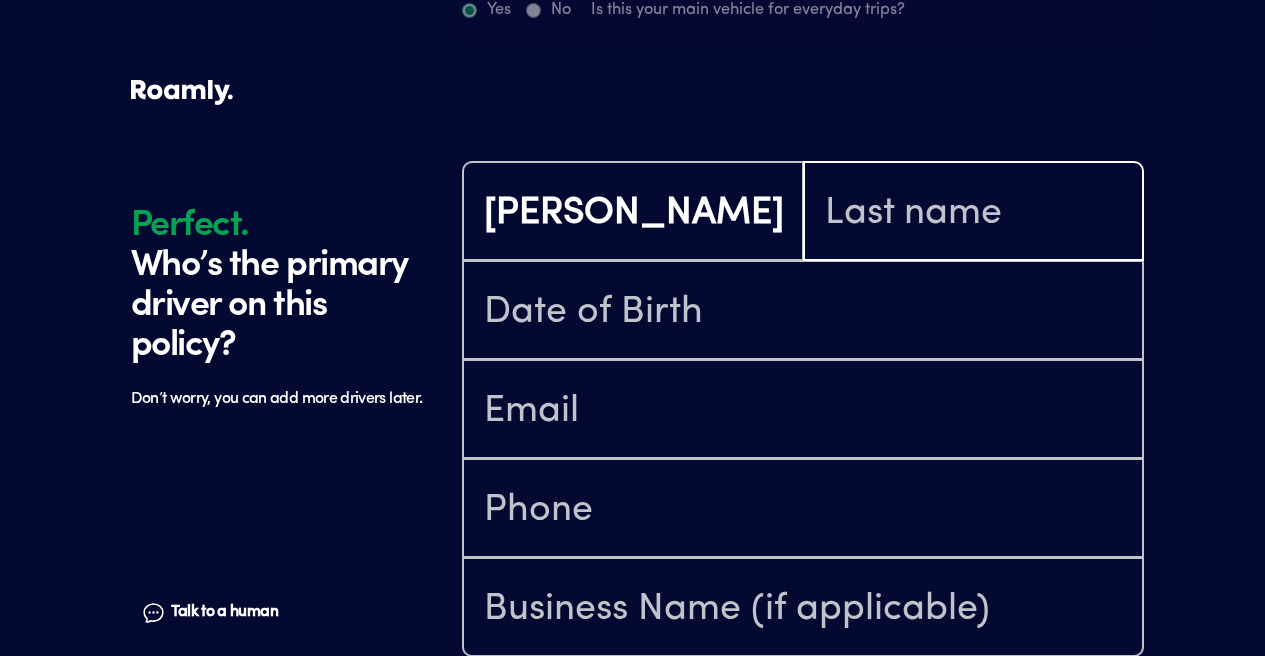 type on "[PERSON_NAME]" 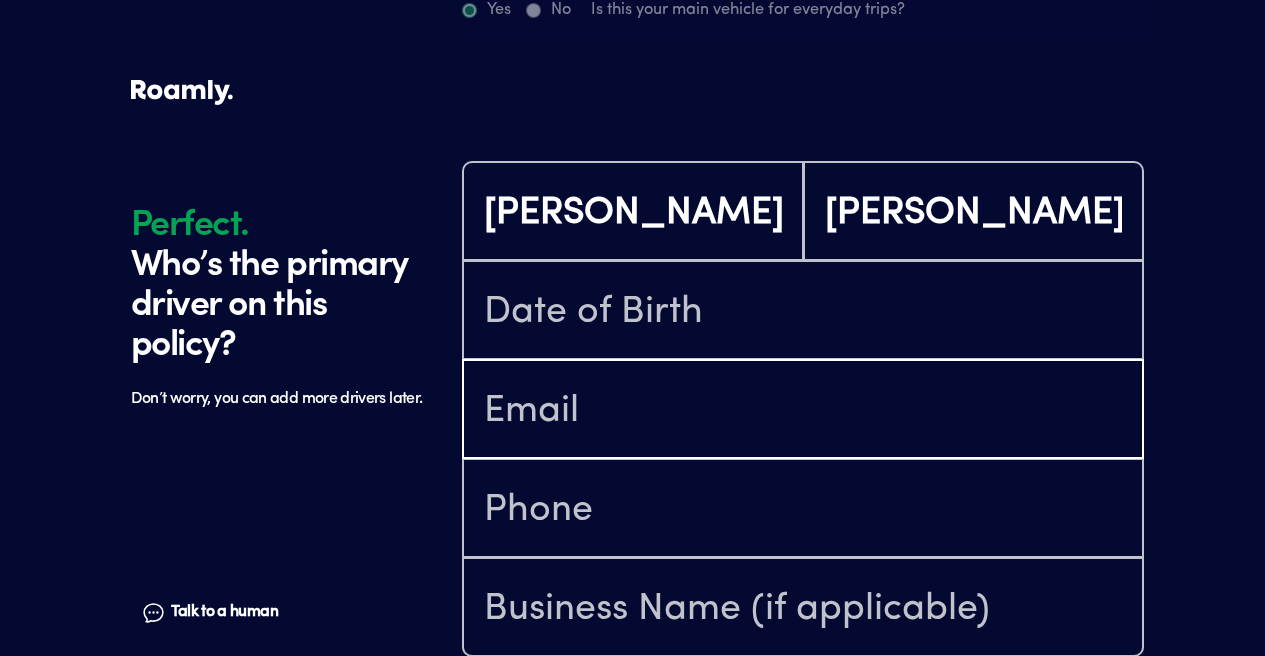type on "[PERSON_NAME][EMAIL_ADDRESS][PERSON_NAME][DOMAIN_NAME]" 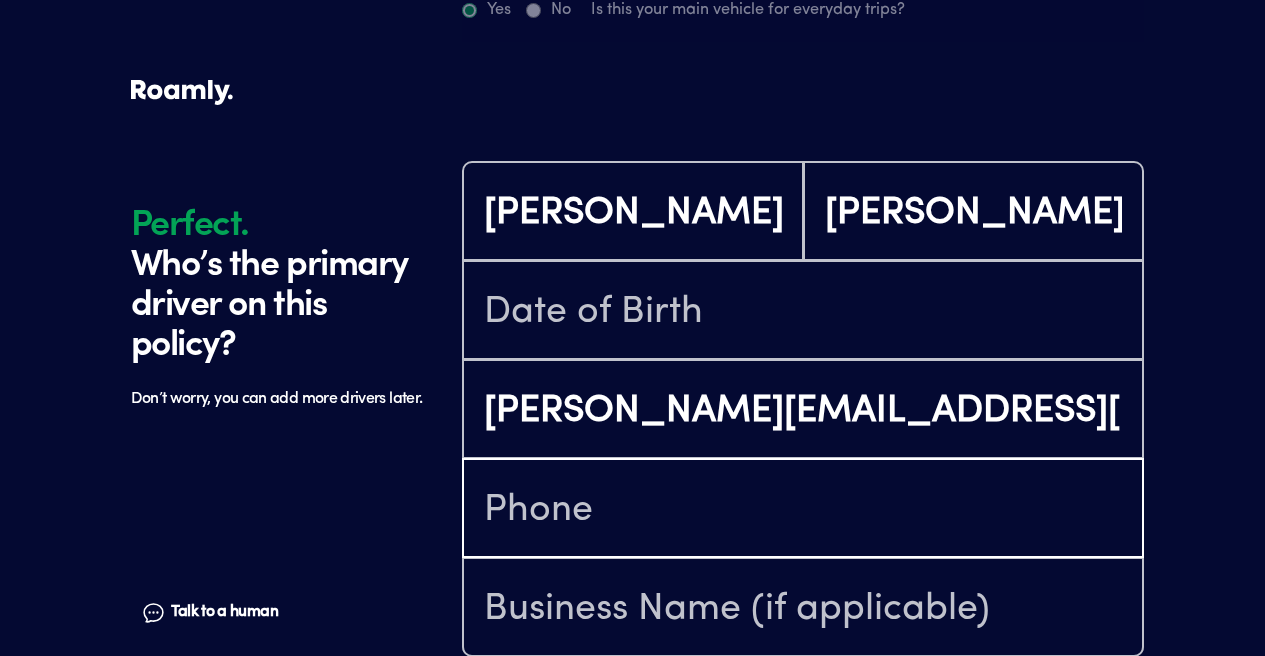 type on "[PHONE_NUMBER]" 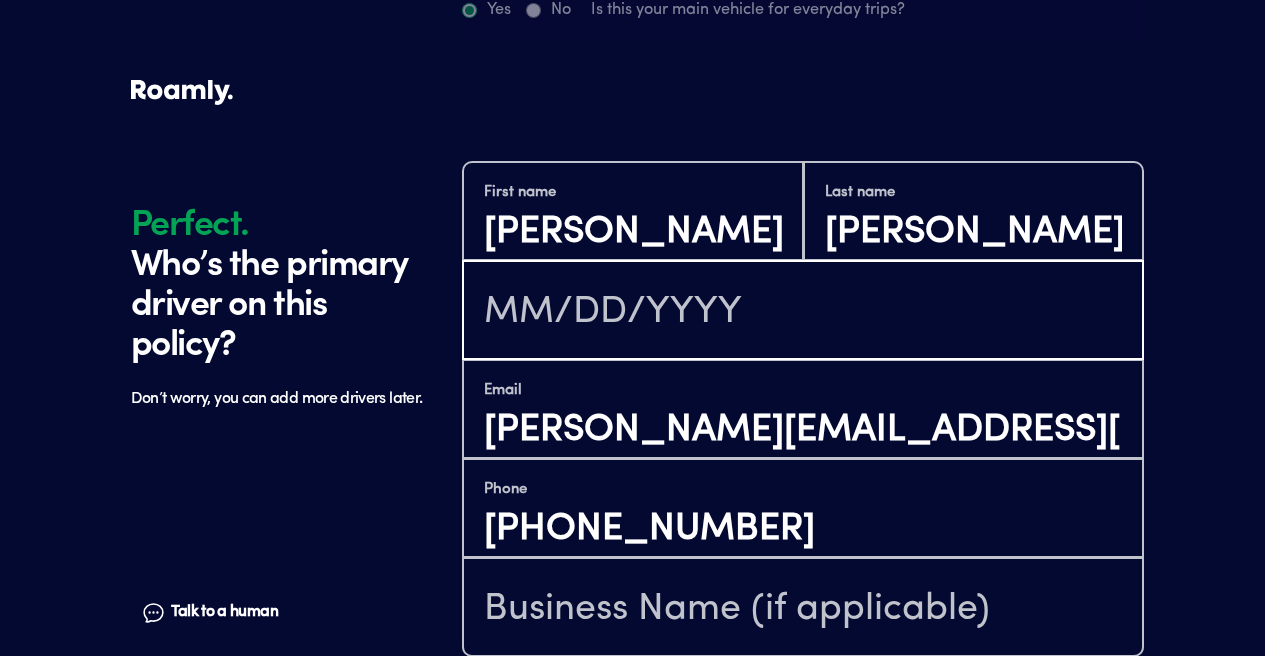 click at bounding box center (803, 312) 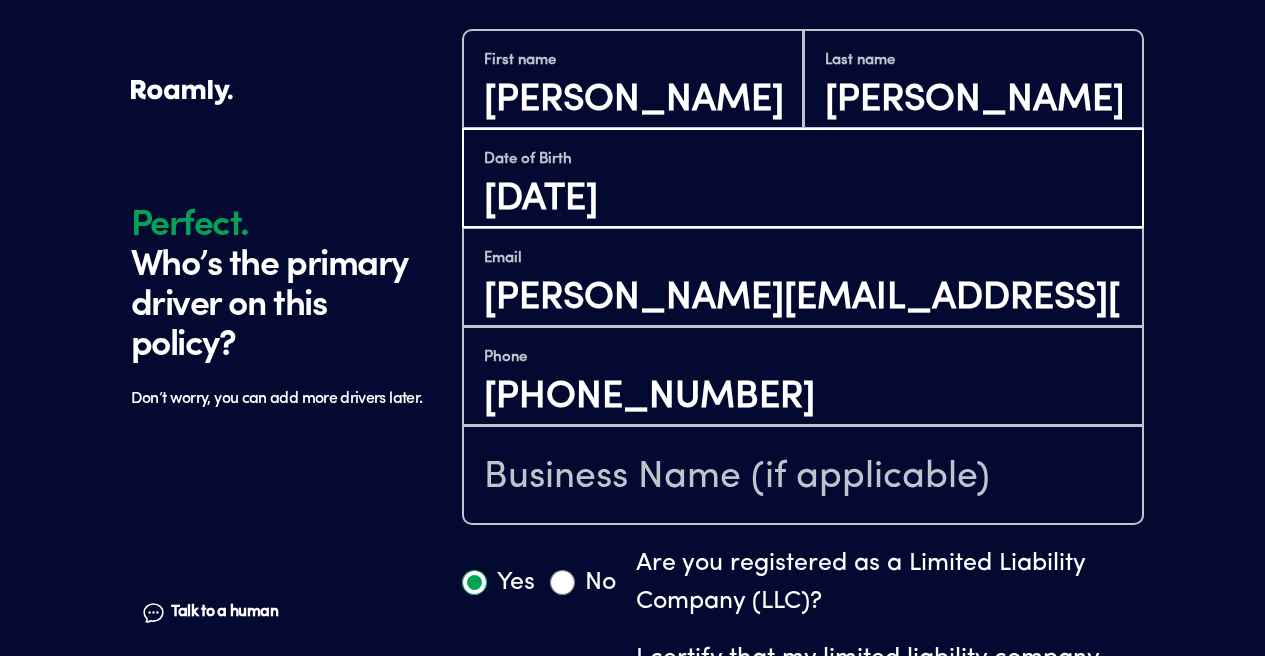 scroll, scrollTop: 910, scrollLeft: 0, axis: vertical 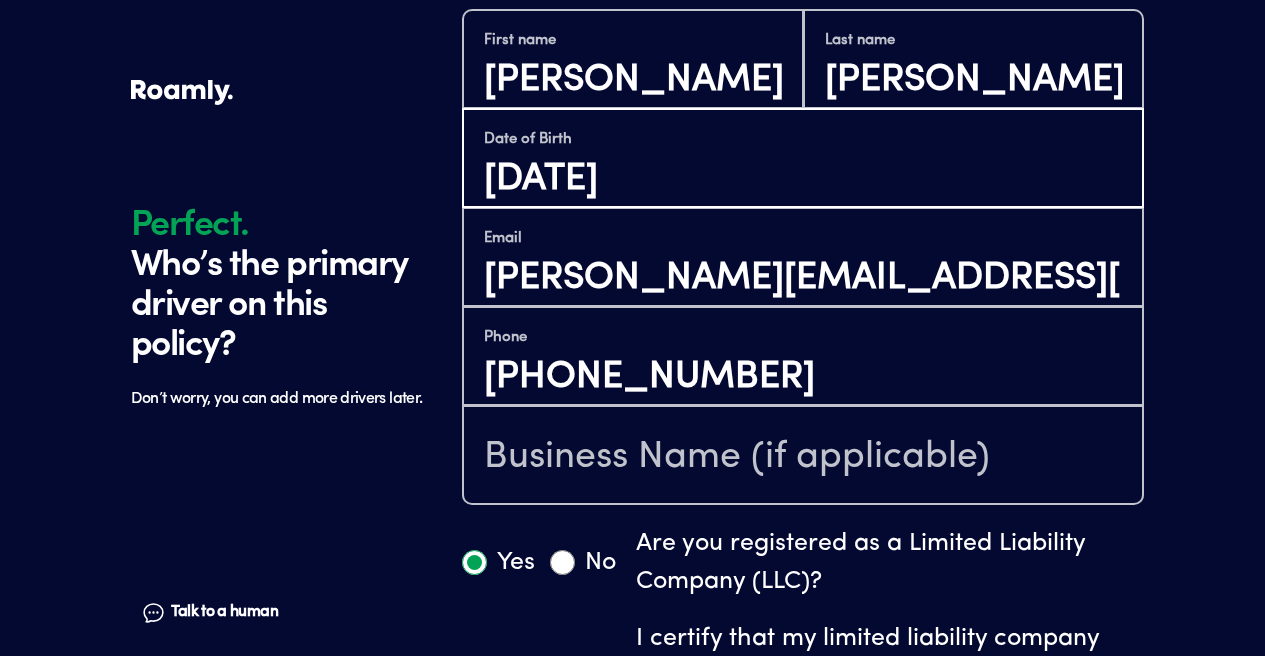 type on "[DATE]" 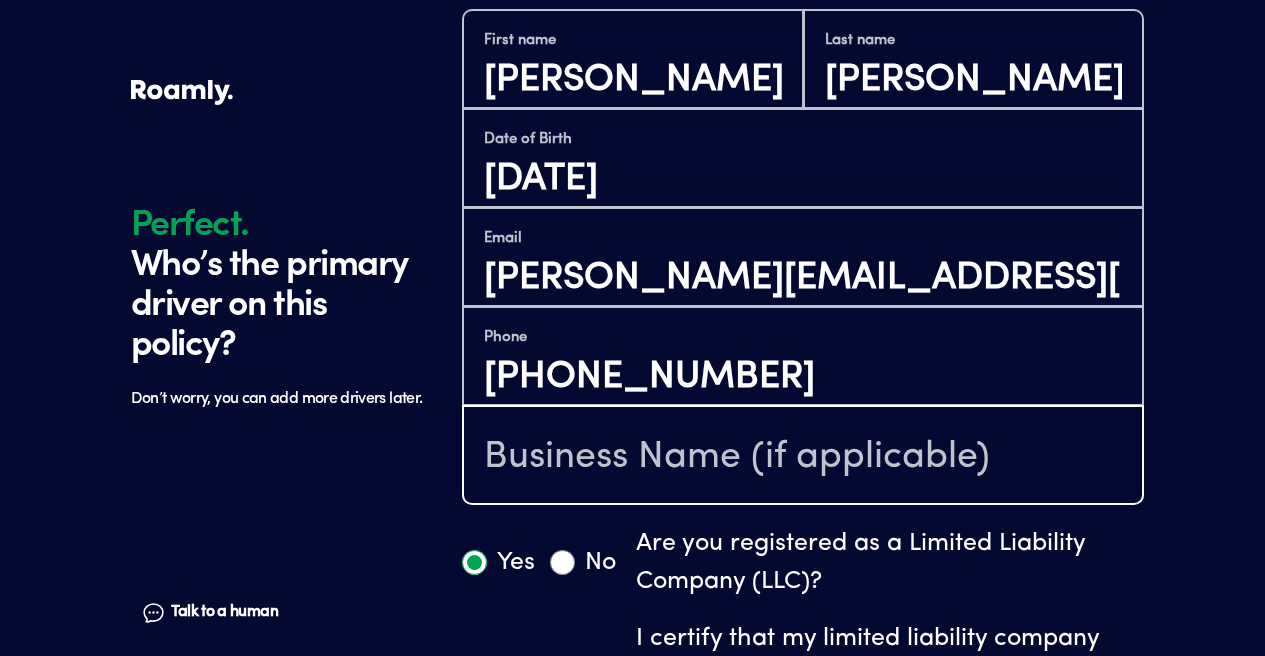 click at bounding box center [803, 457] 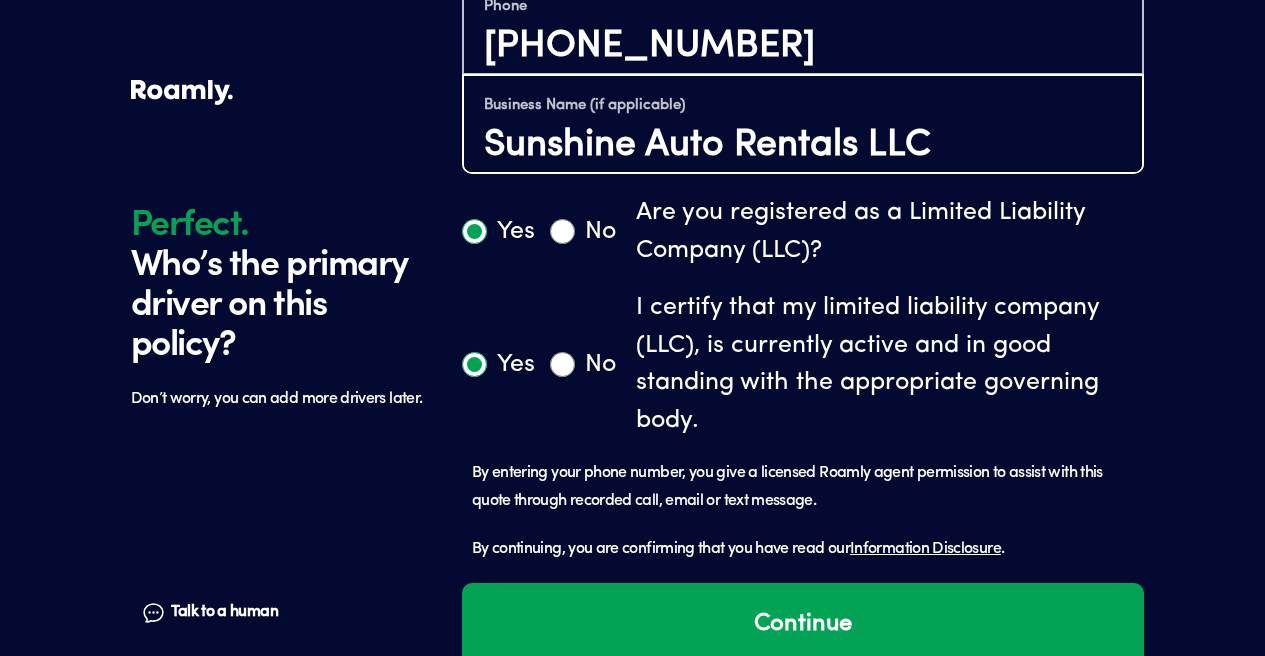 scroll, scrollTop: 1280, scrollLeft: 0, axis: vertical 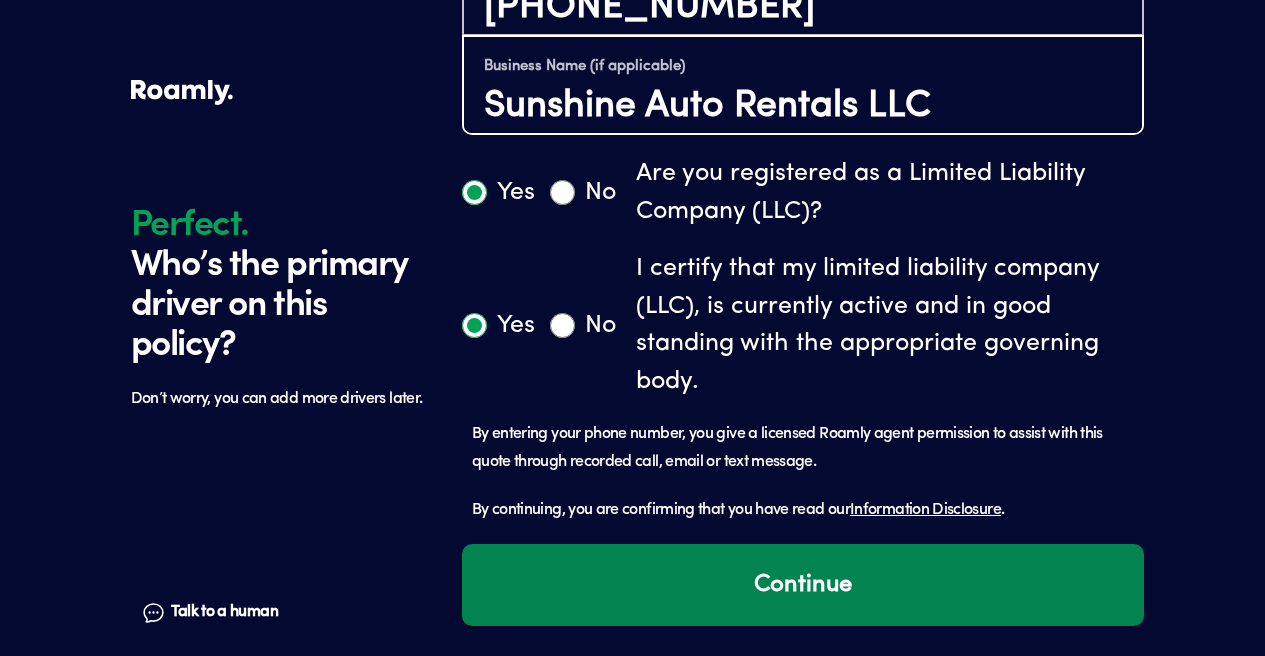 type on "Sunshine Auto Rentals LLC" 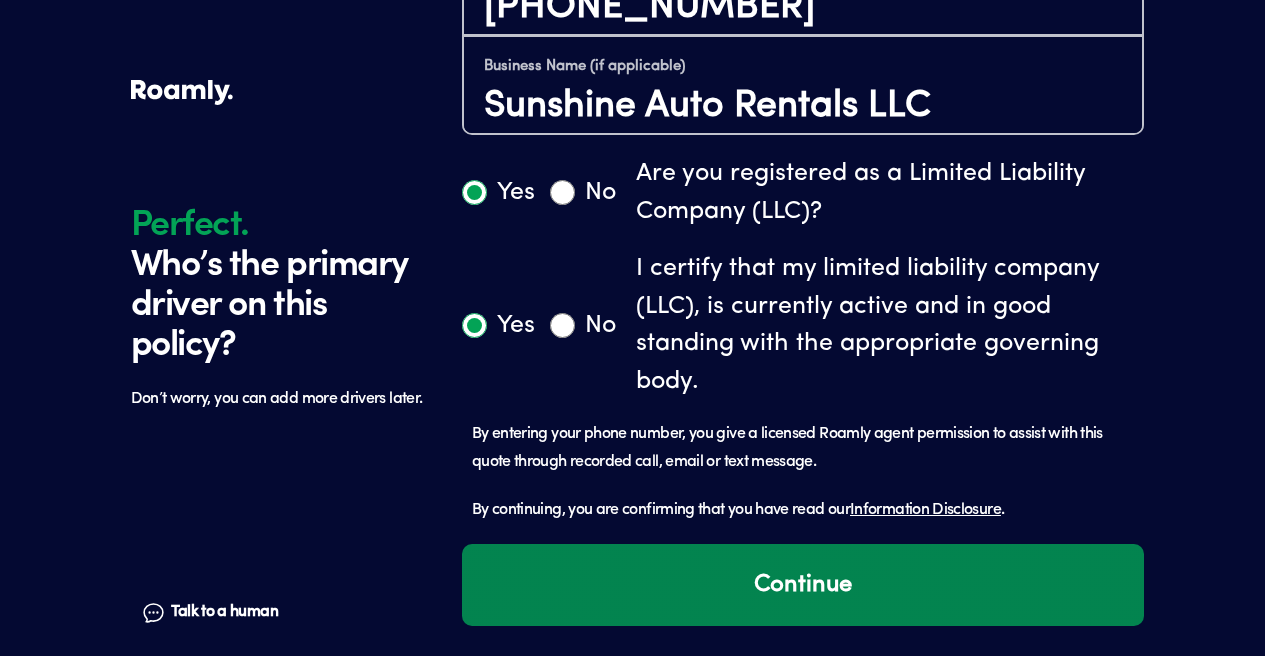 click on "Continue" at bounding box center [803, 585] 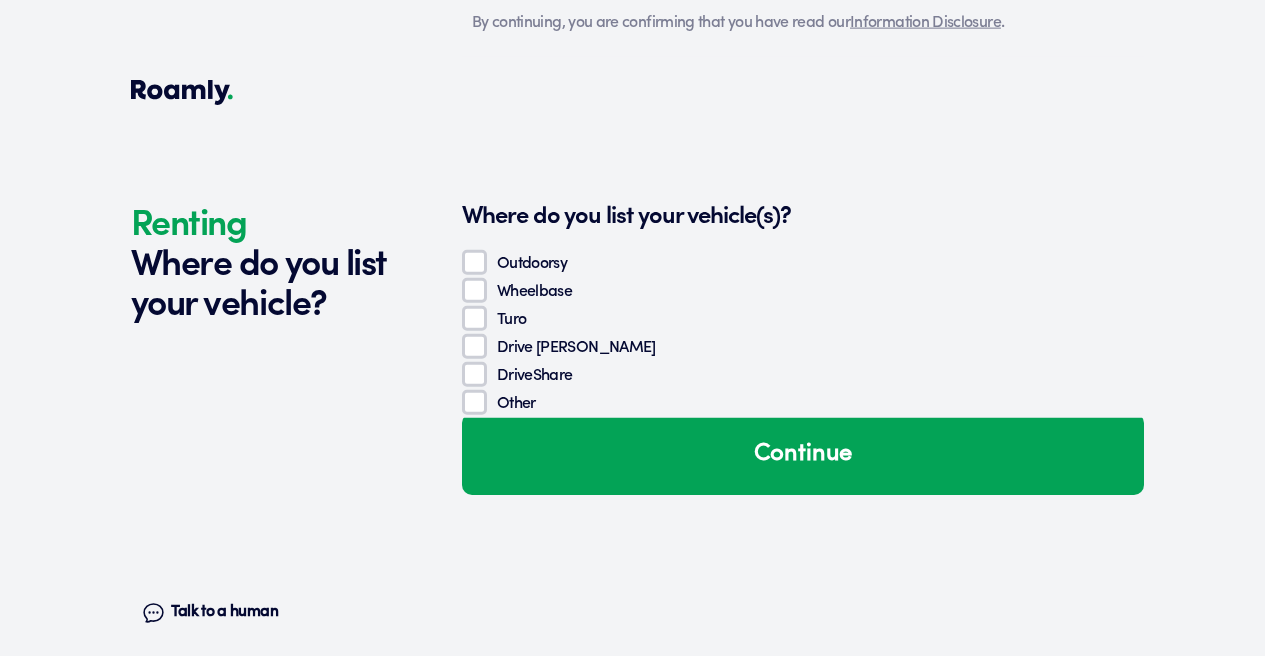 scroll, scrollTop: 1843, scrollLeft: 0, axis: vertical 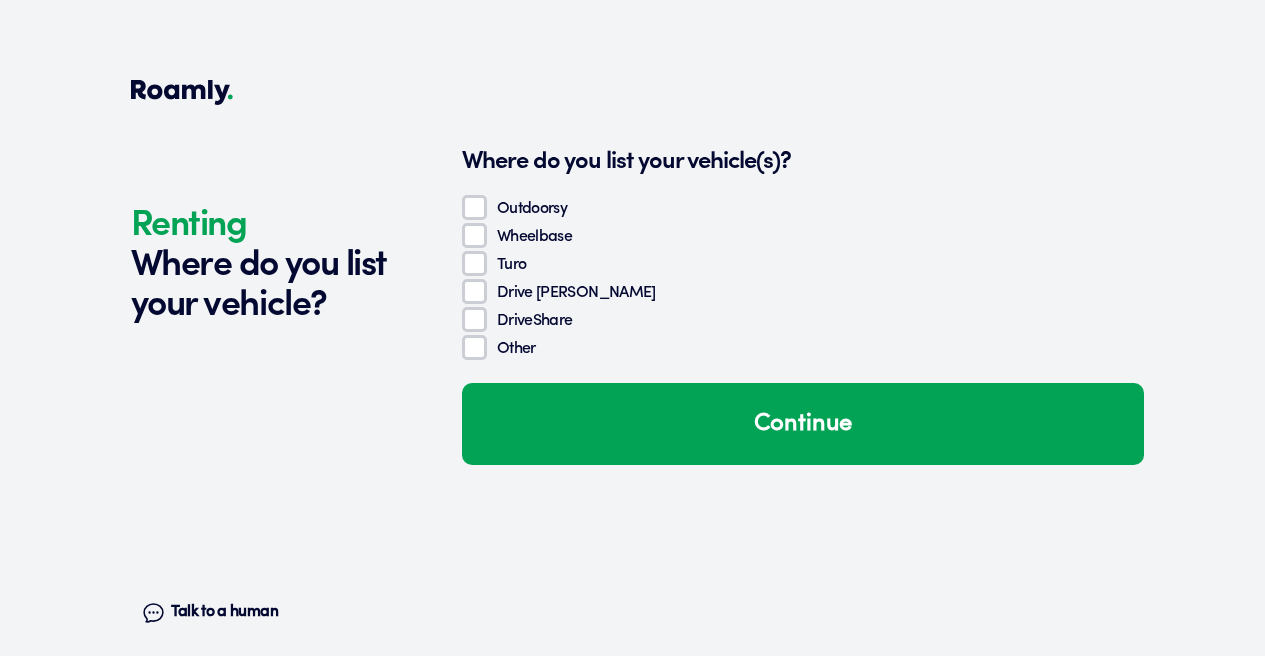 click on "Turo" at bounding box center [474, 263] 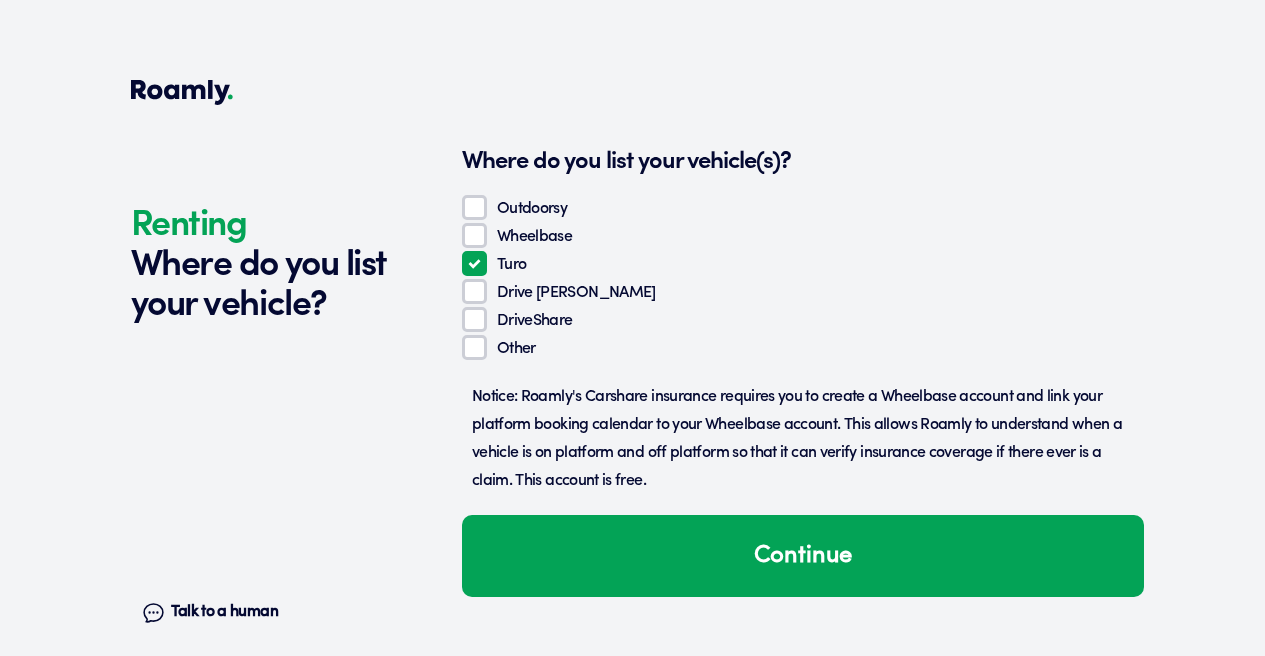 click on "DriveShare" at bounding box center (474, 319) 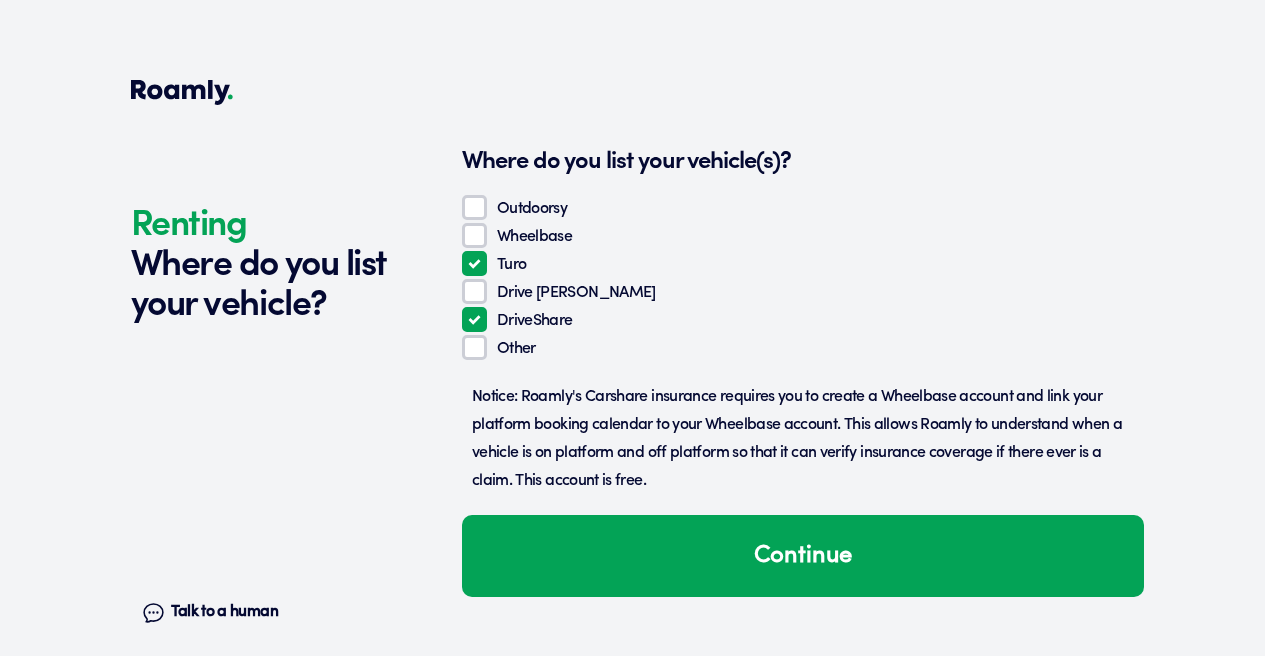 click on "Other" at bounding box center (474, 347) 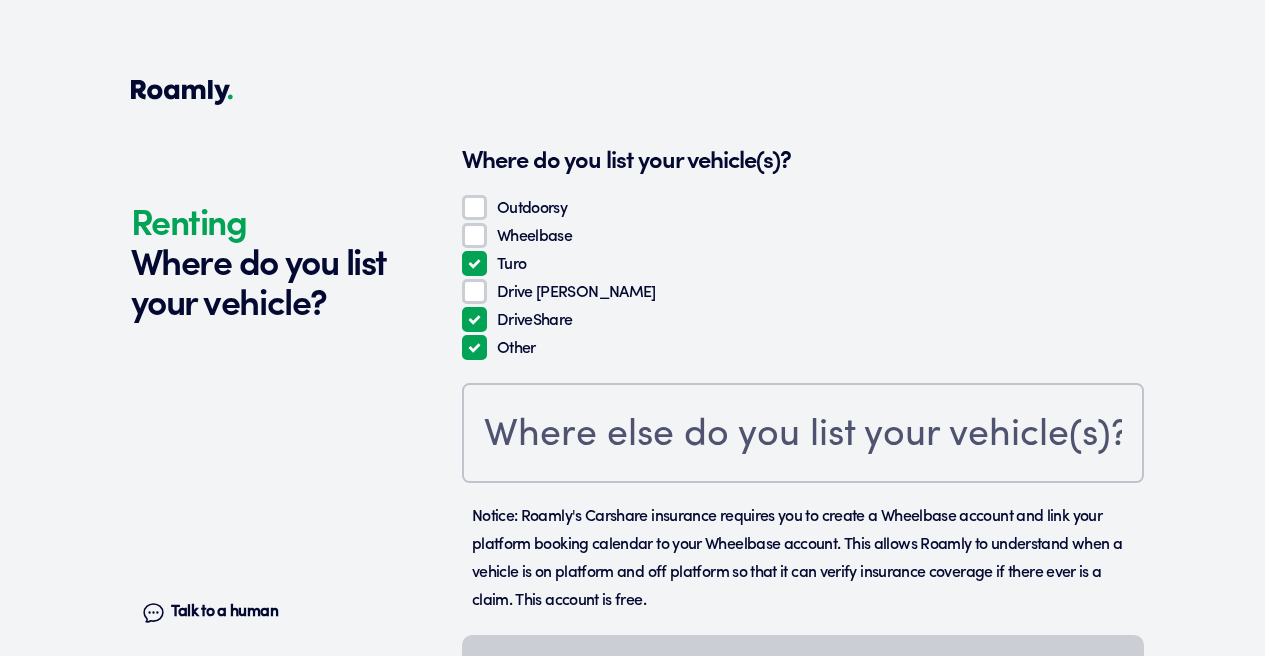 click on "Other" at bounding box center [474, 347] 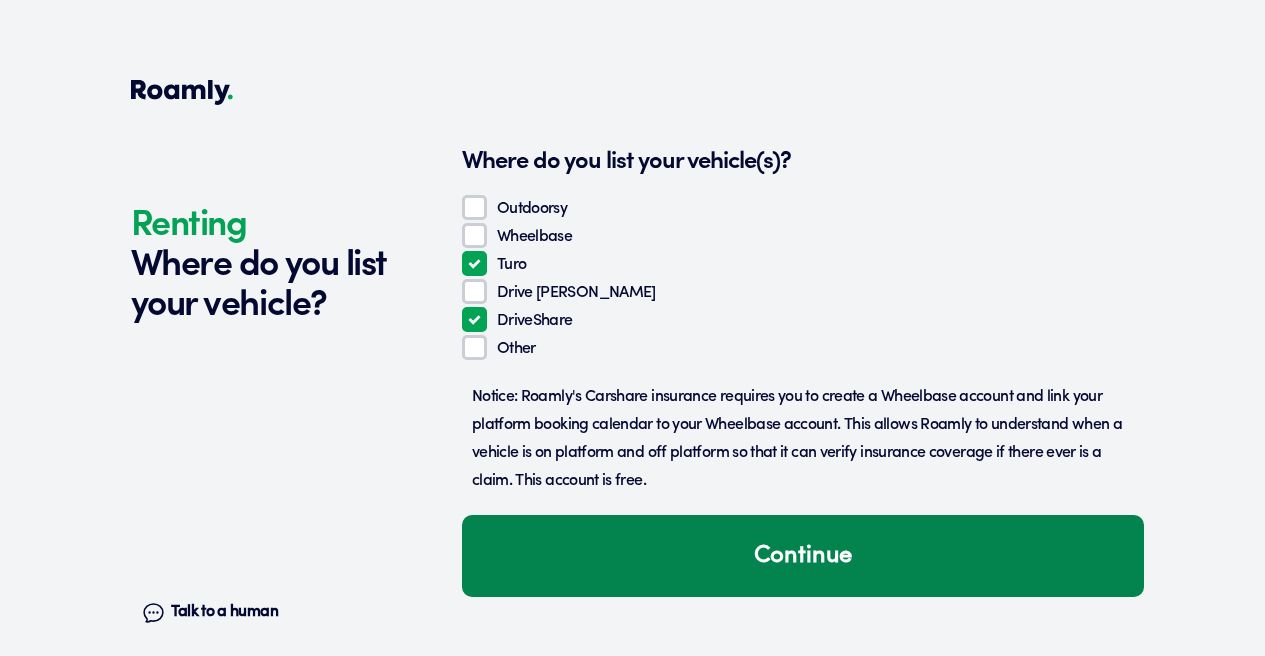 click on "Continue" at bounding box center [803, 556] 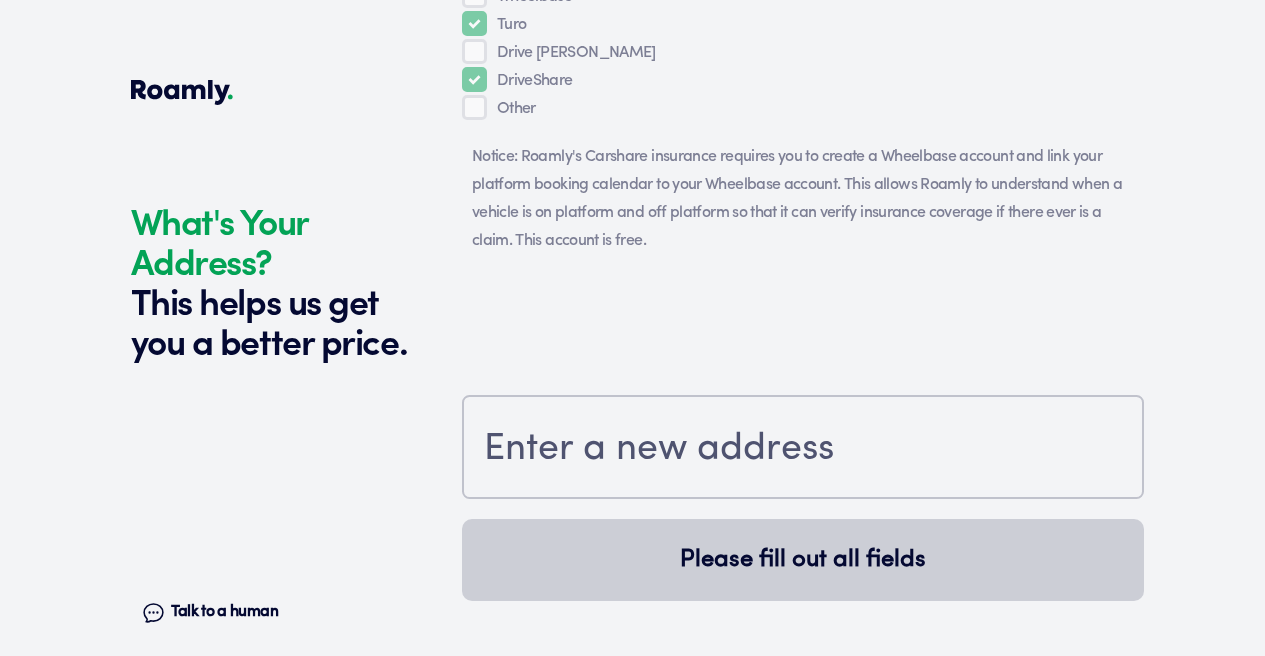 scroll, scrollTop: 2229, scrollLeft: 0, axis: vertical 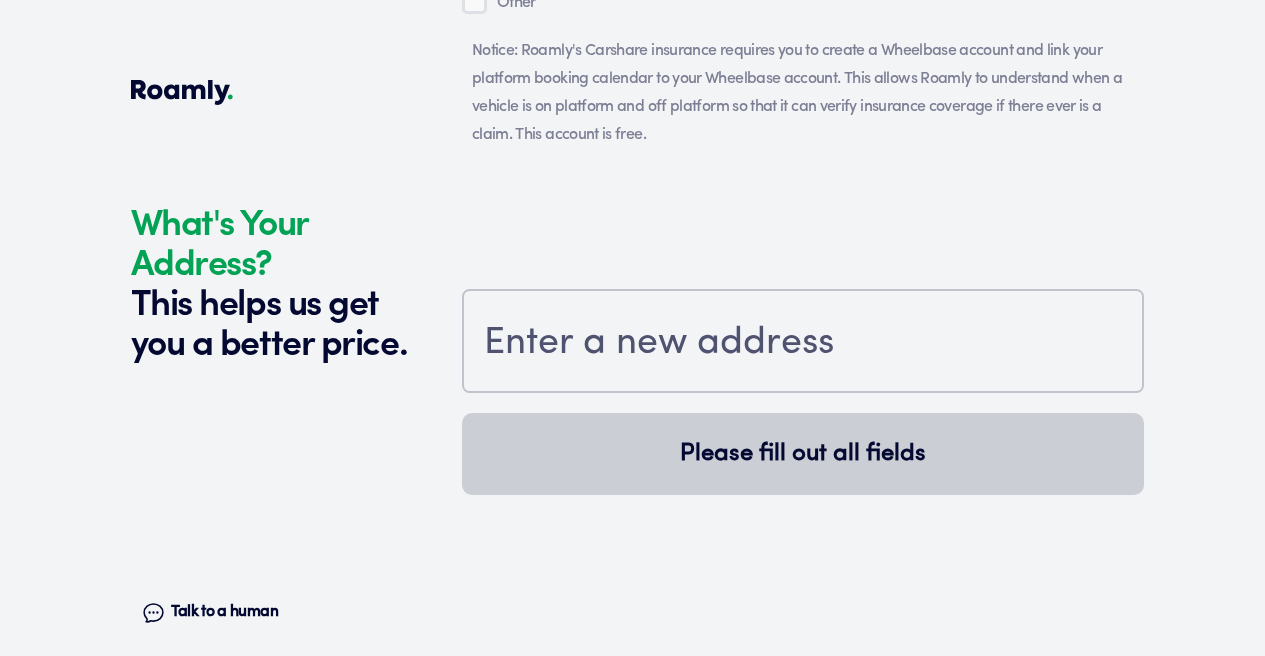 click at bounding box center [803, 343] 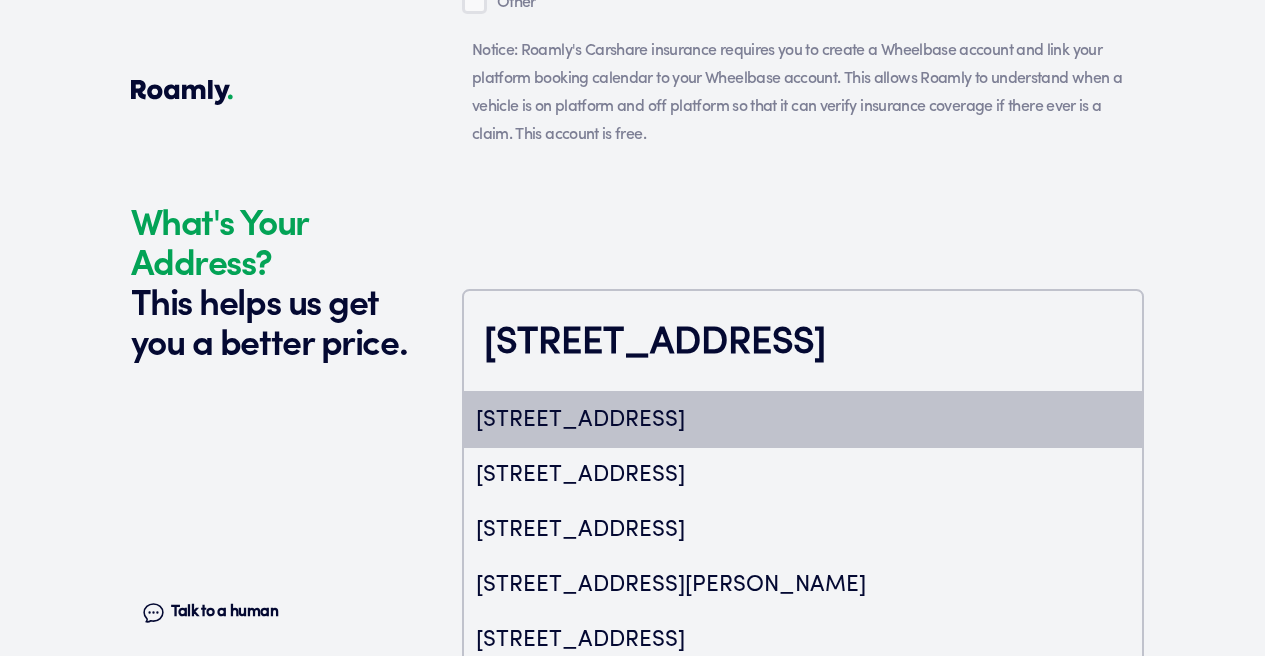 click on "[STREET_ADDRESS]" at bounding box center (803, 420) 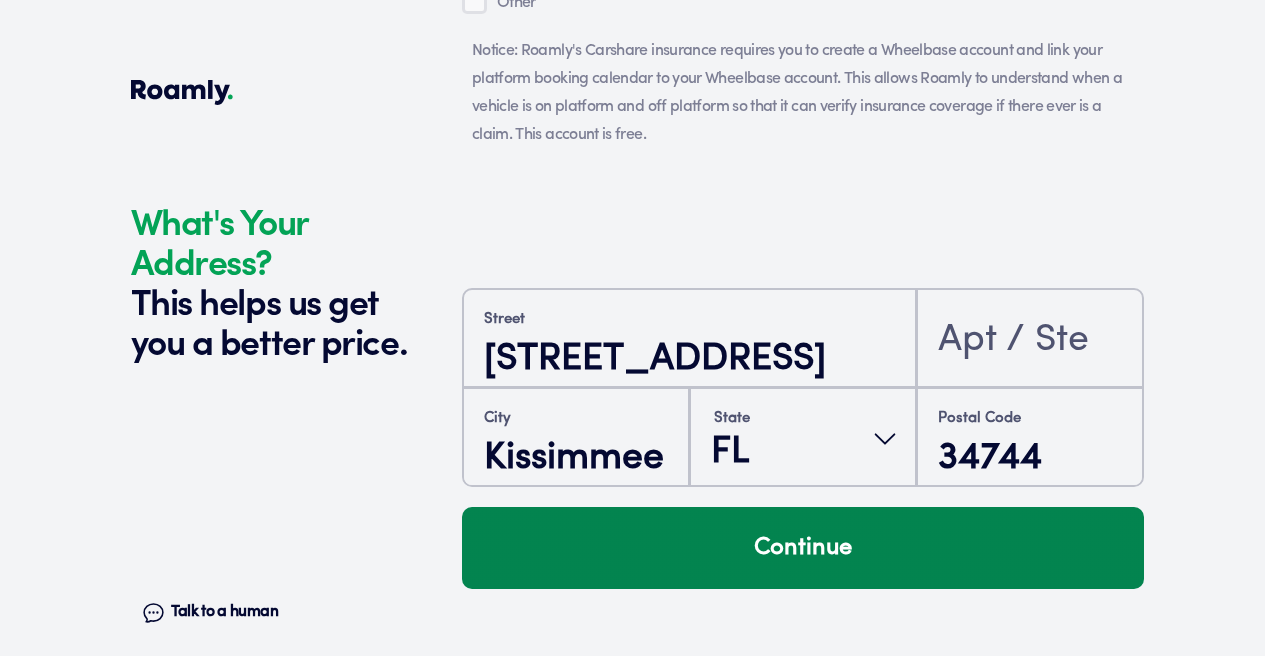 click on "Continue" at bounding box center [803, 548] 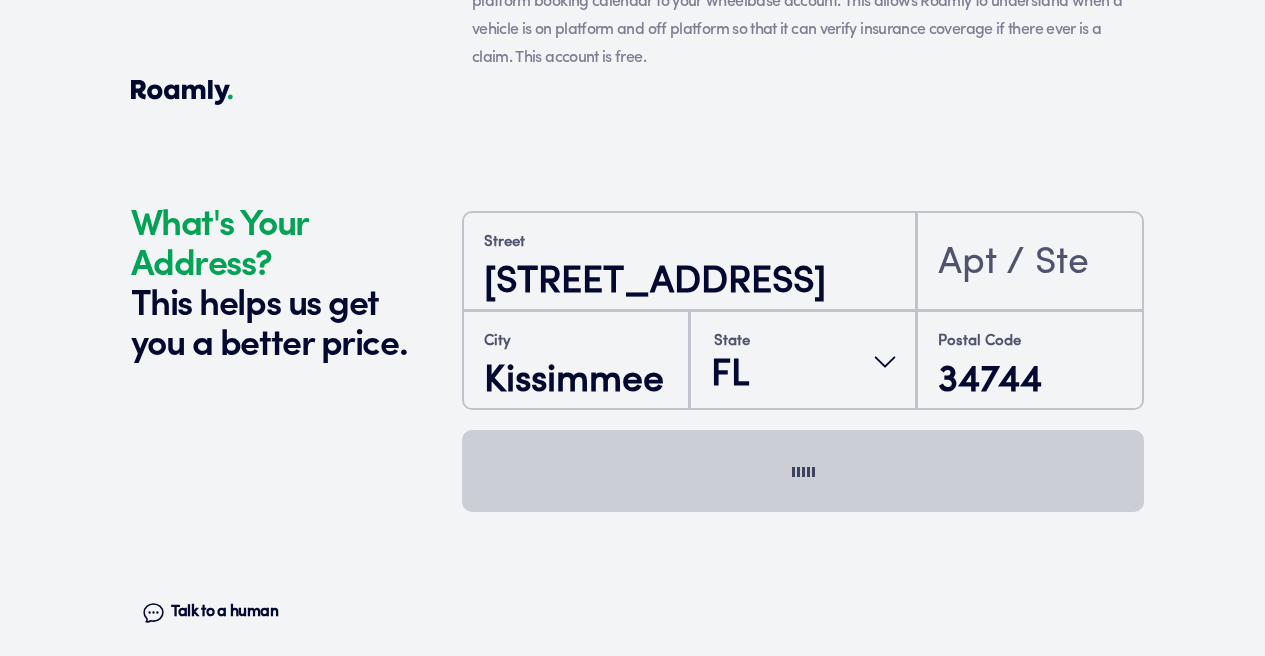 scroll, scrollTop: 2377, scrollLeft: 0, axis: vertical 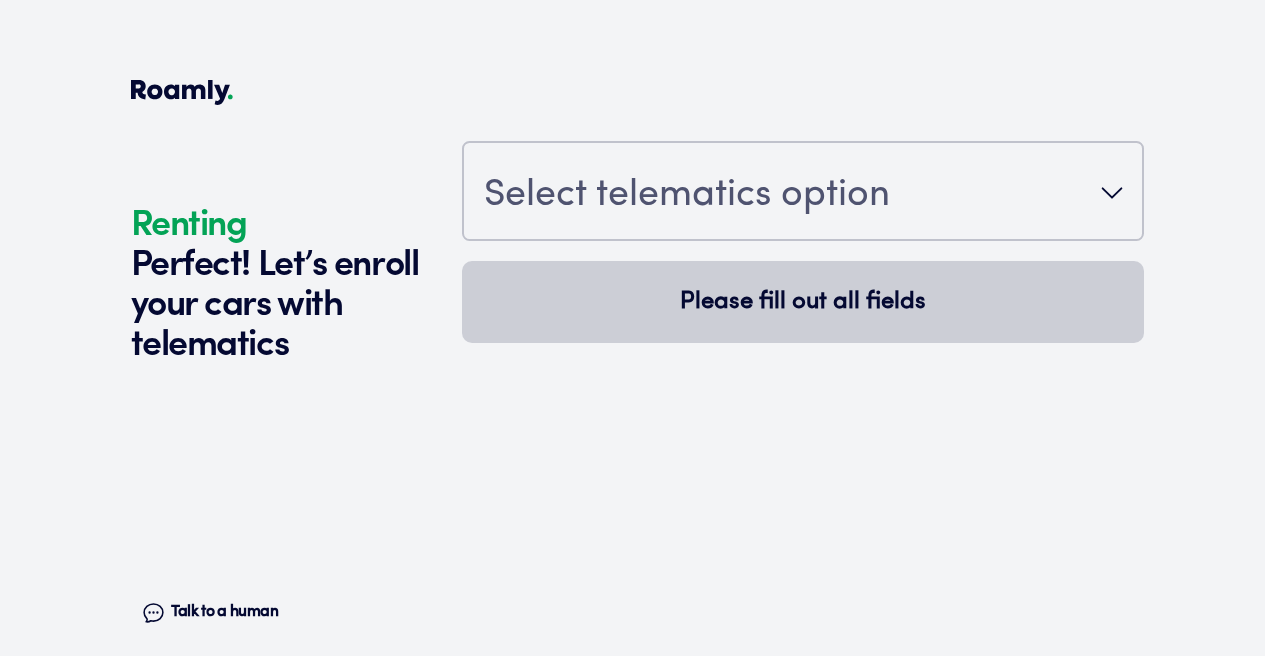 click on "Select telematics option Please fill out all fields" at bounding box center (803, 383) 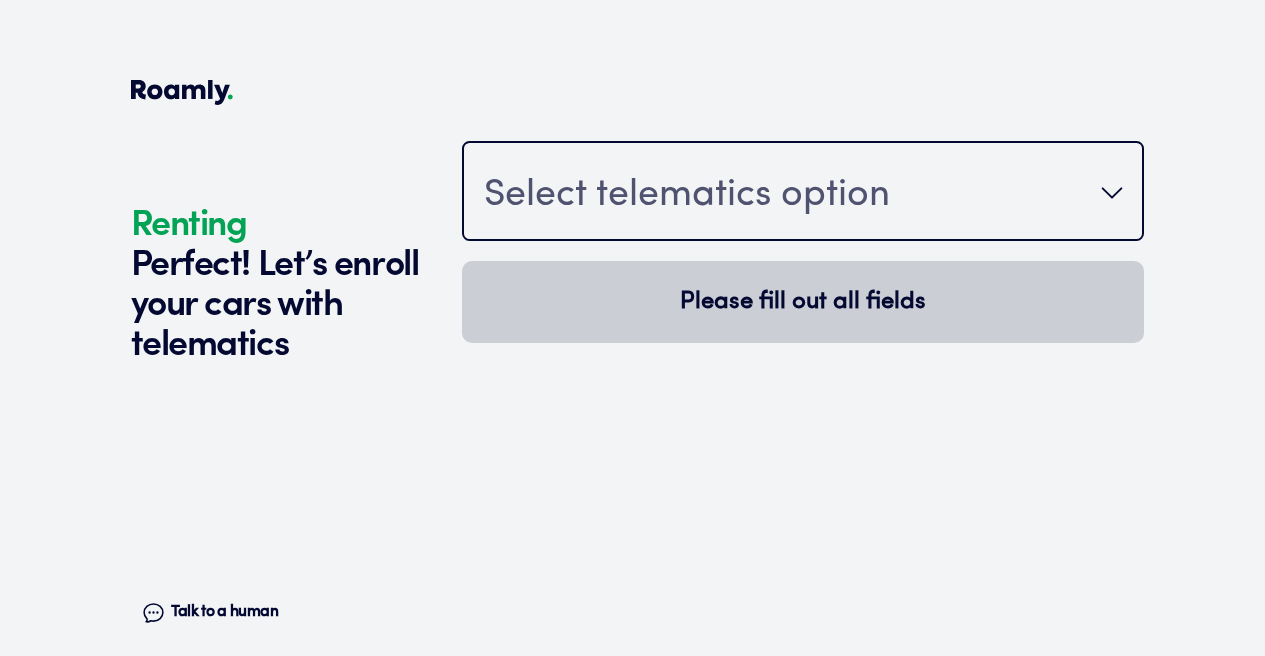 click on "Select telematics option" at bounding box center [687, 196] 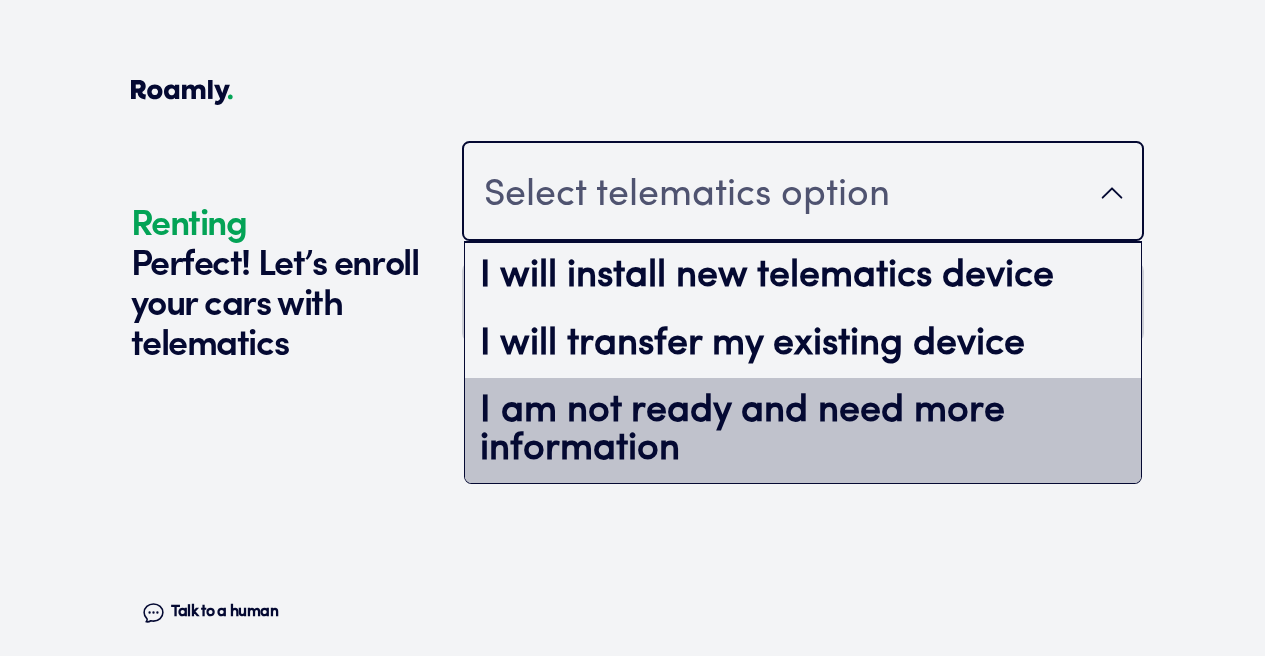 click on "I am not ready and need more information" at bounding box center (803, 430) 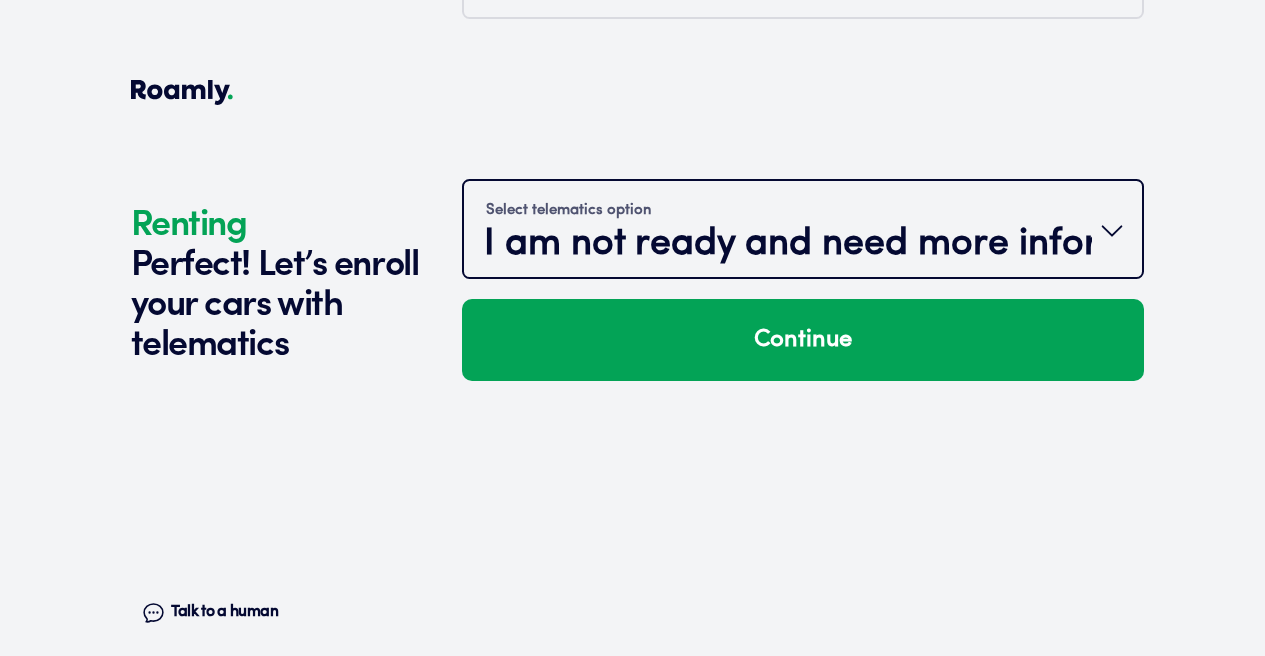 scroll, scrollTop: 2748, scrollLeft: 0, axis: vertical 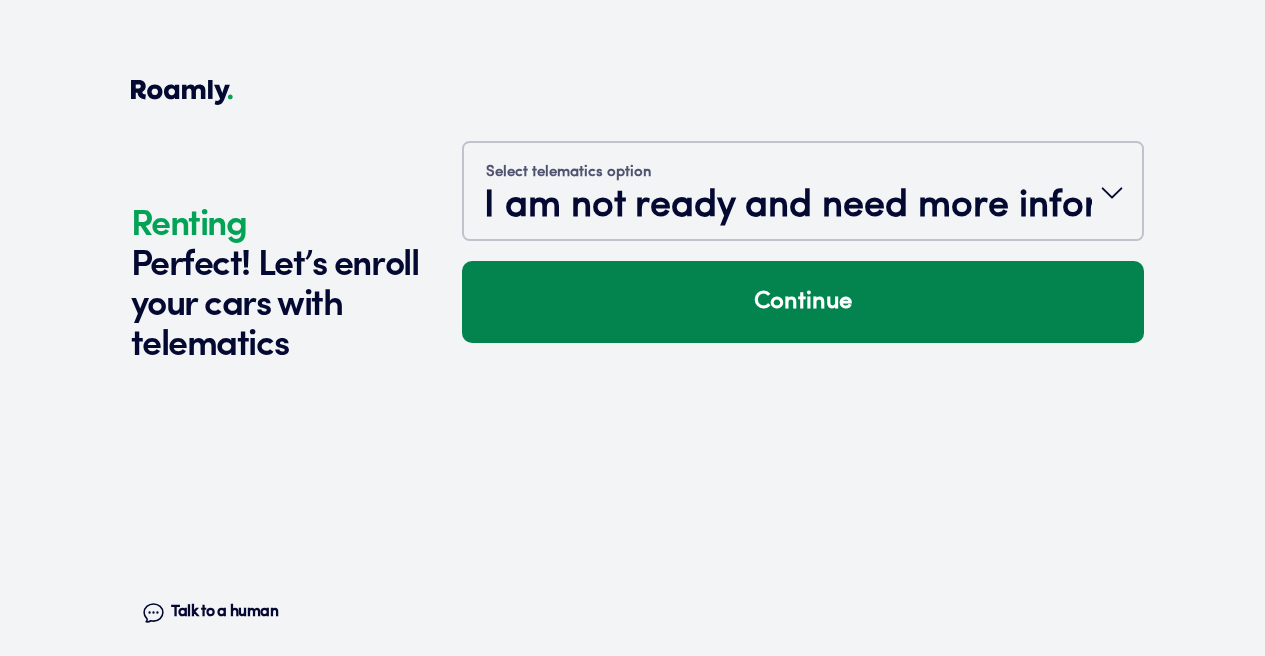 click on "Continue" at bounding box center (803, 302) 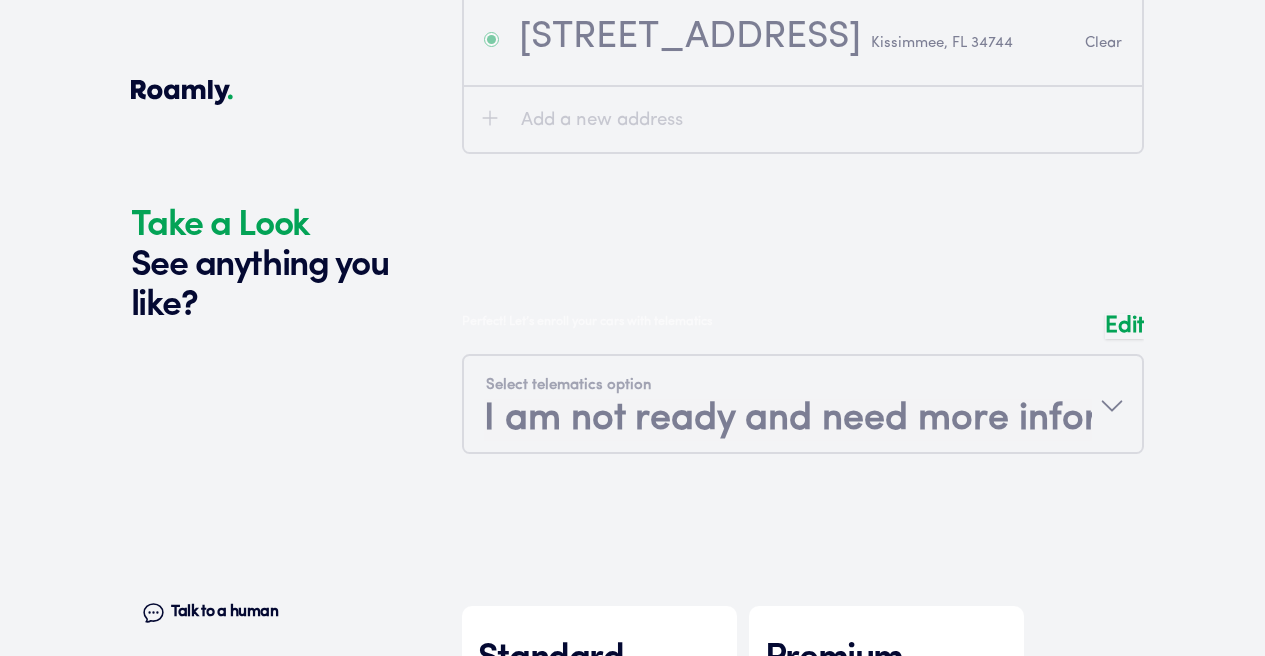scroll, scrollTop: 2586, scrollLeft: 0, axis: vertical 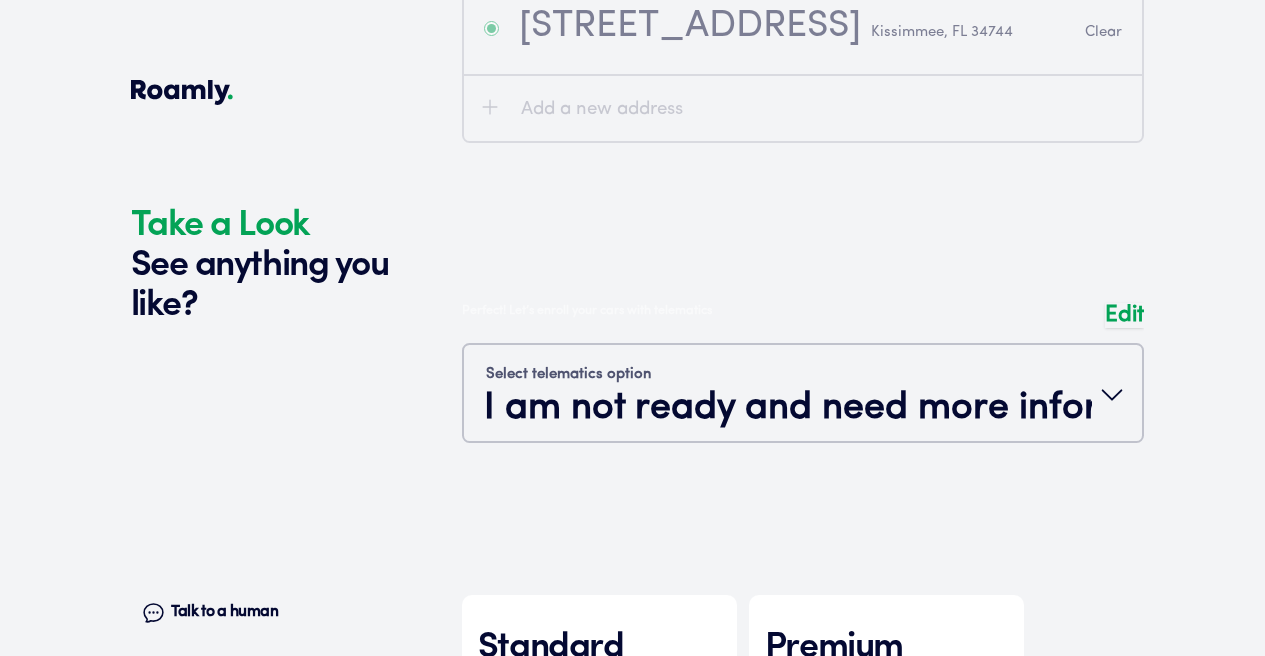 click at bounding box center (803, 383) 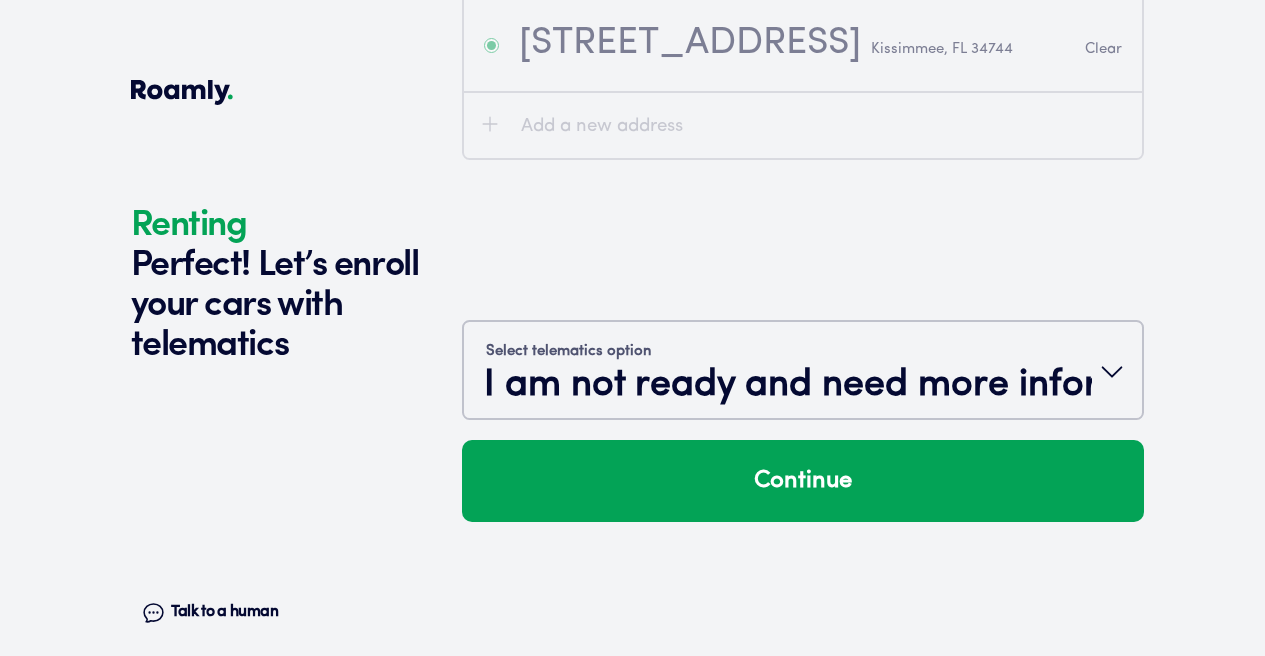 scroll, scrollTop: 2748, scrollLeft: 0, axis: vertical 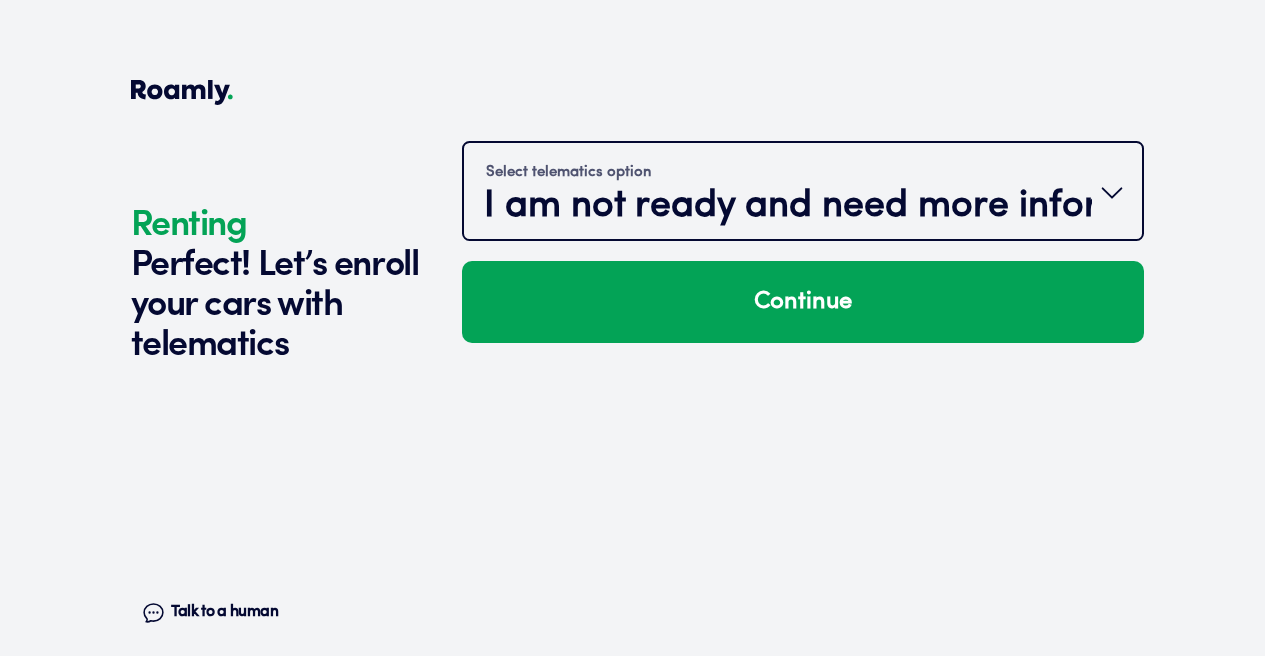 click on "I am not ready and need more information" at bounding box center [788, 207] 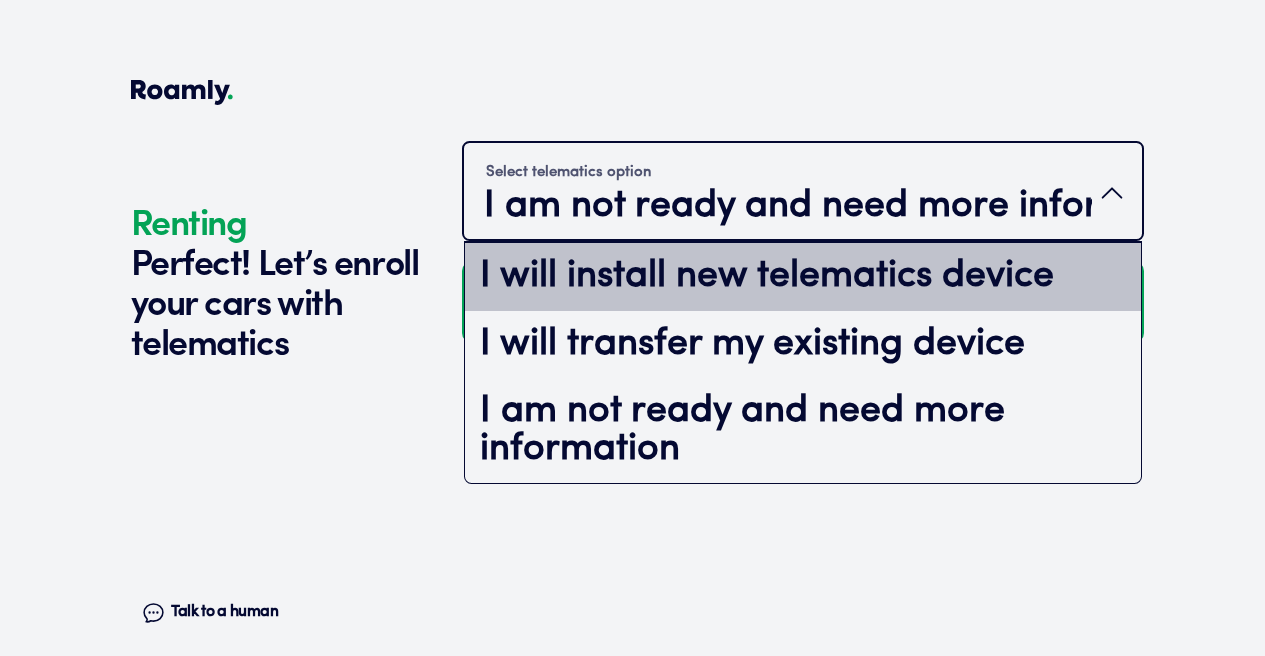 click on "I will install new telematics device" at bounding box center [803, 277] 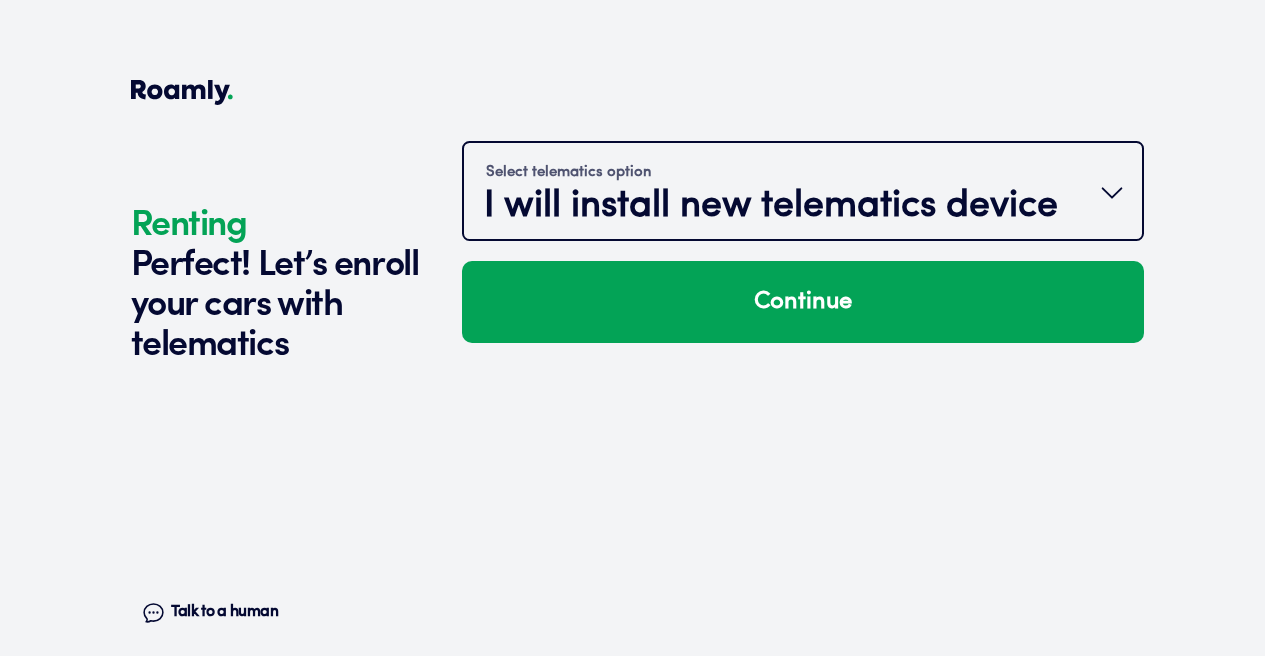 click on "I will install new telematics device" at bounding box center (771, 207) 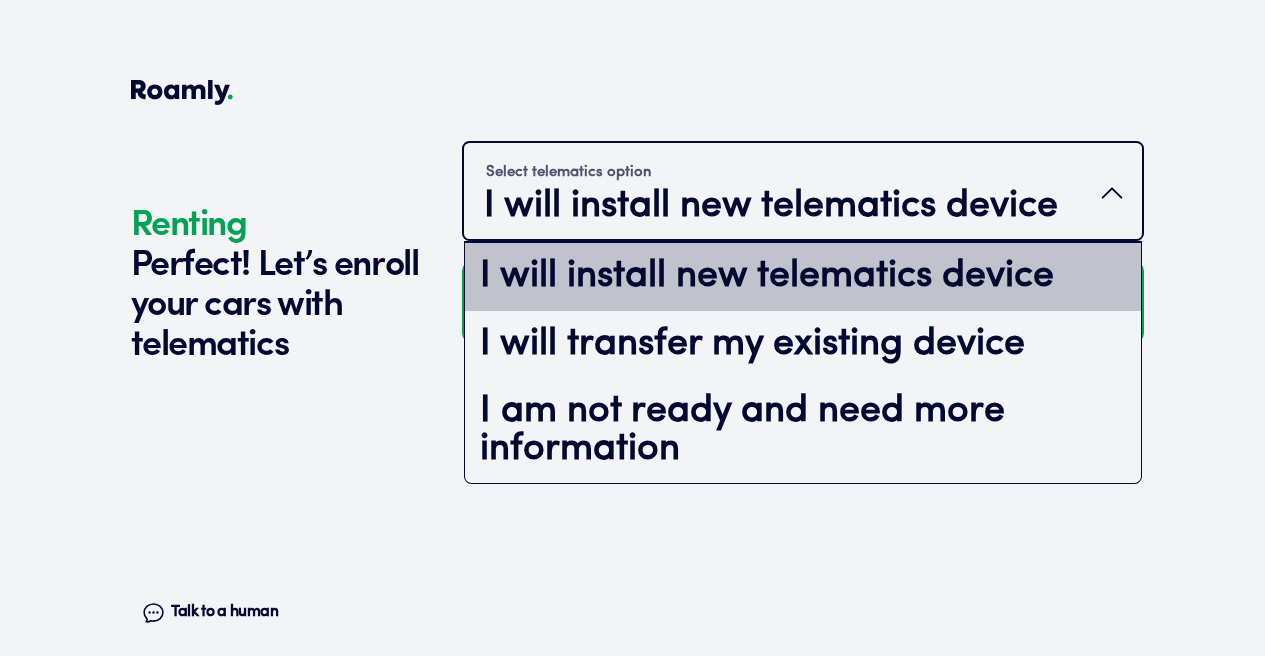 click on "I will install new telematics device" at bounding box center (771, 207) 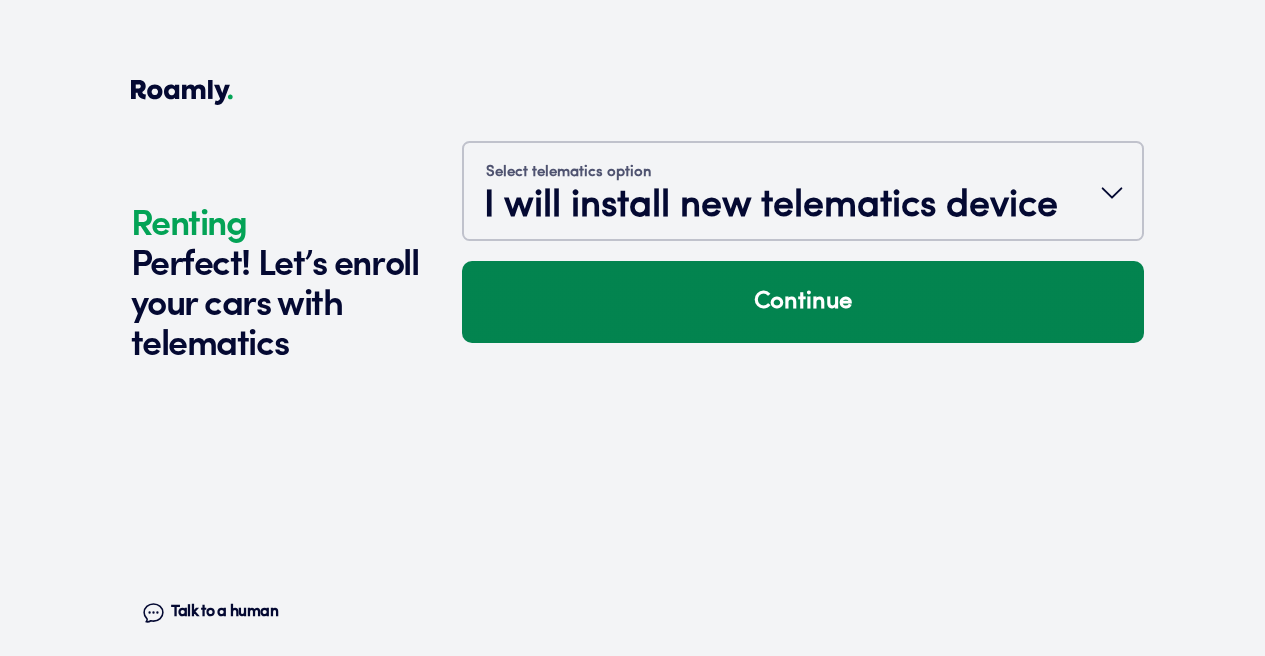click on "Continue" at bounding box center [803, 302] 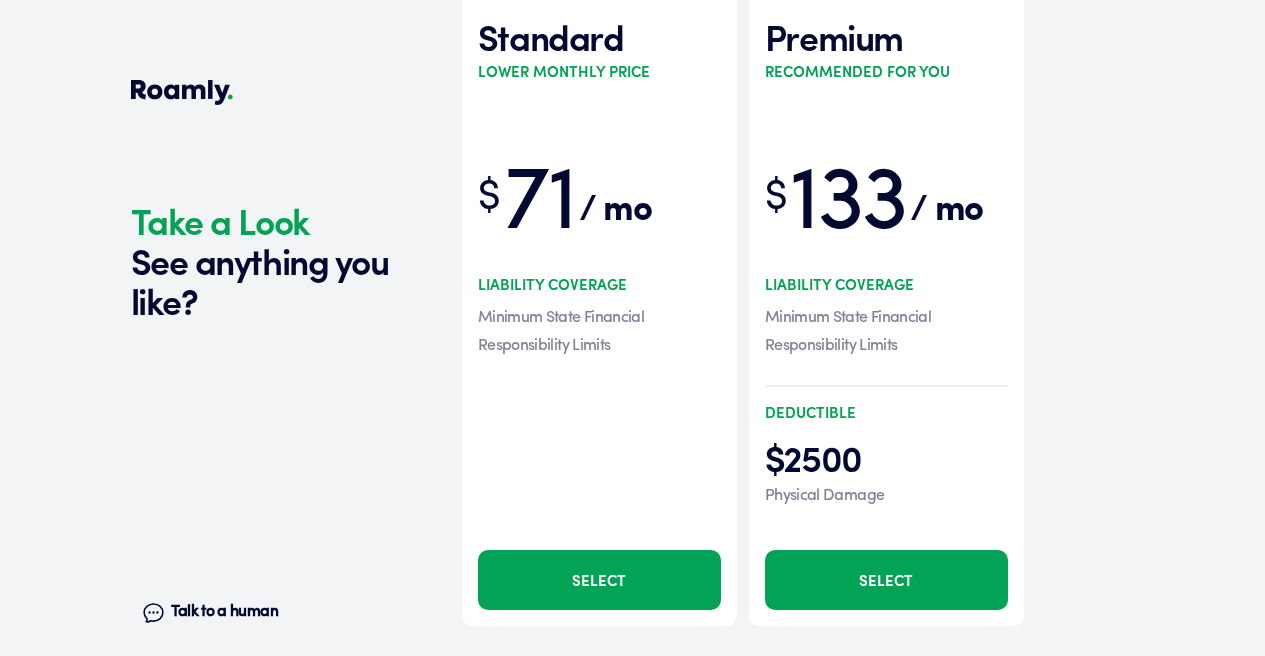 scroll, scrollTop: 3204, scrollLeft: 0, axis: vertical 